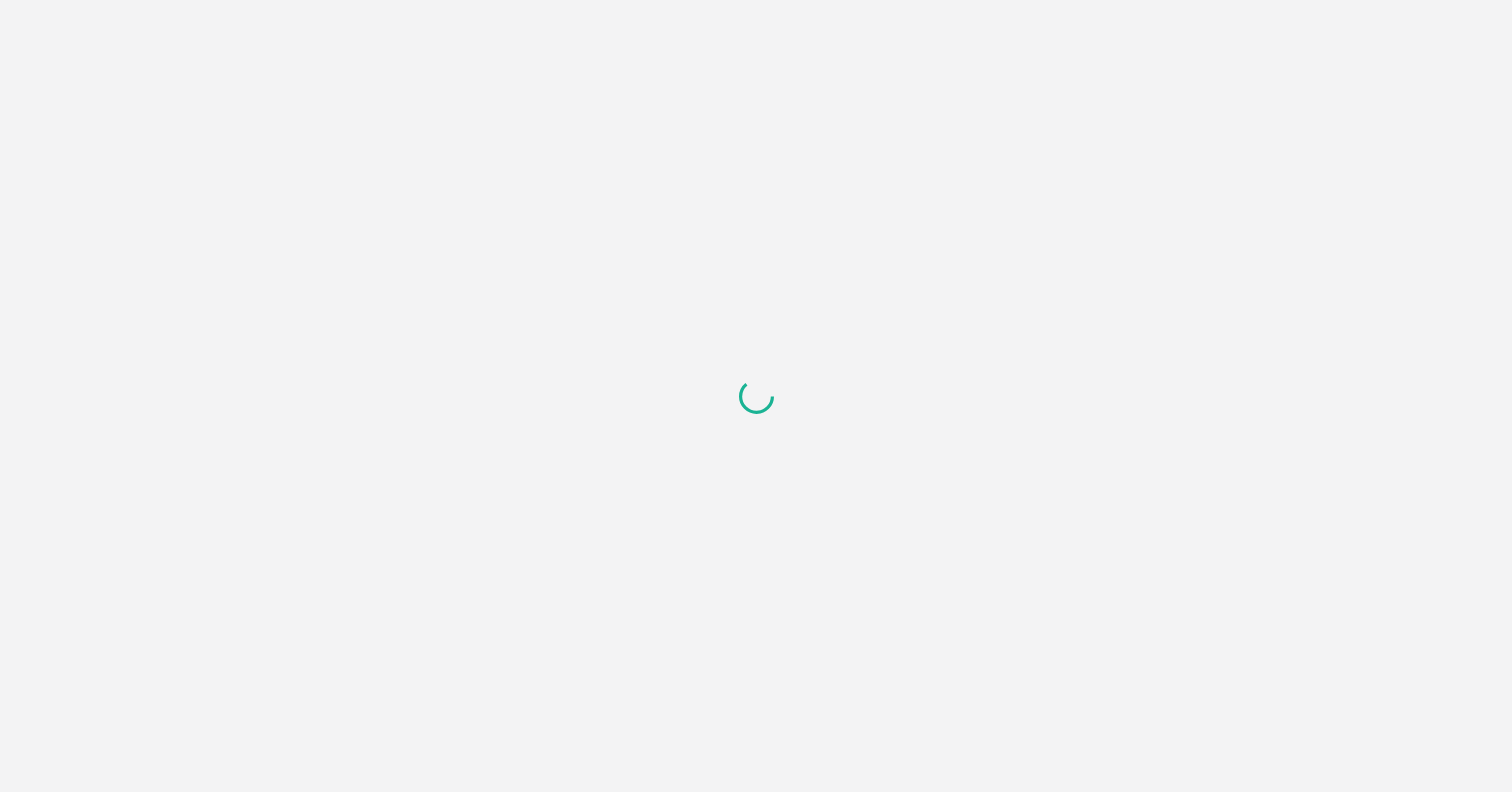 scroll, scrollTop: 0, scrollLeft: 0, axis: both 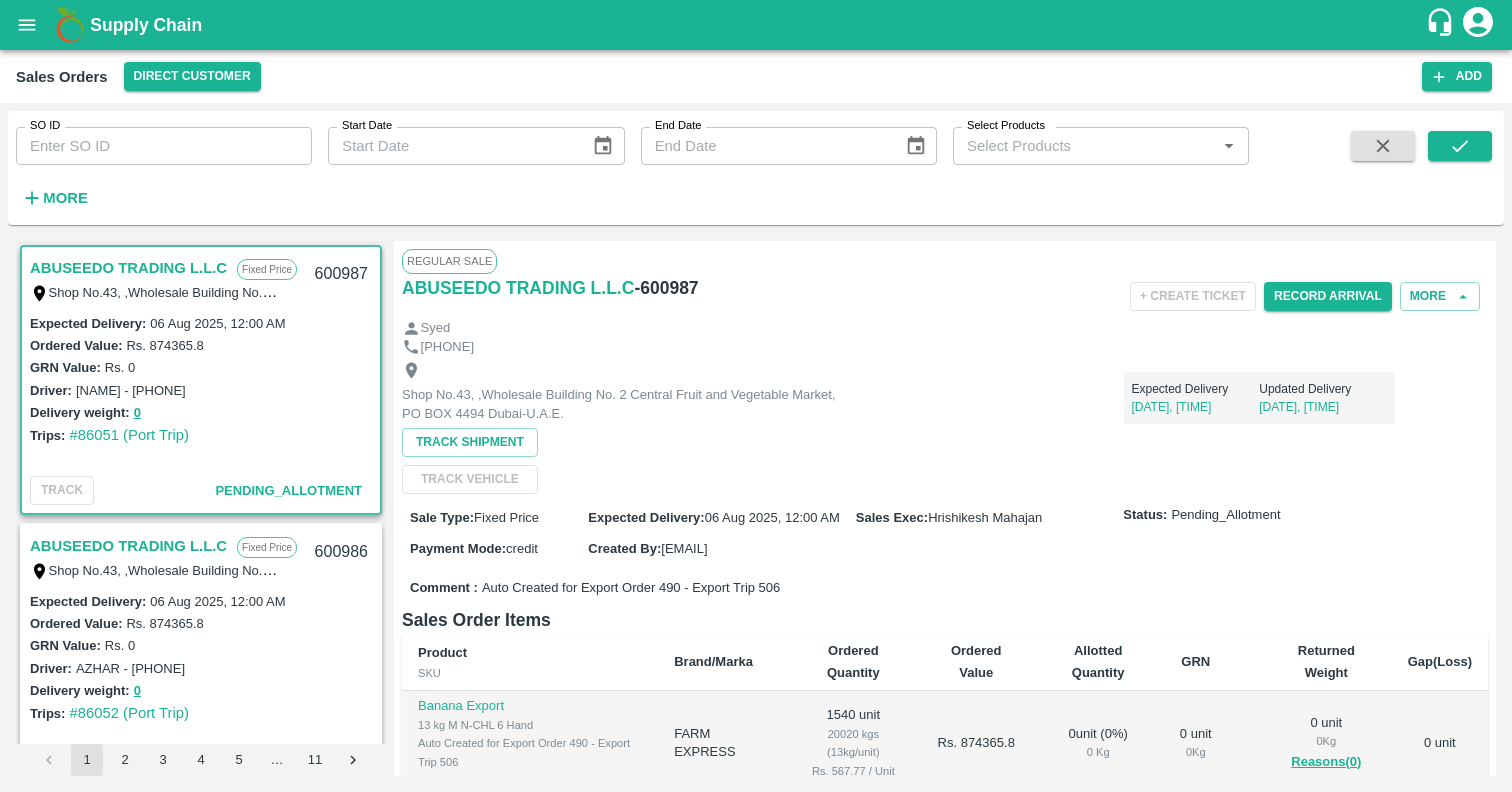 click on "SO ID" at bounding box center [164, 146] 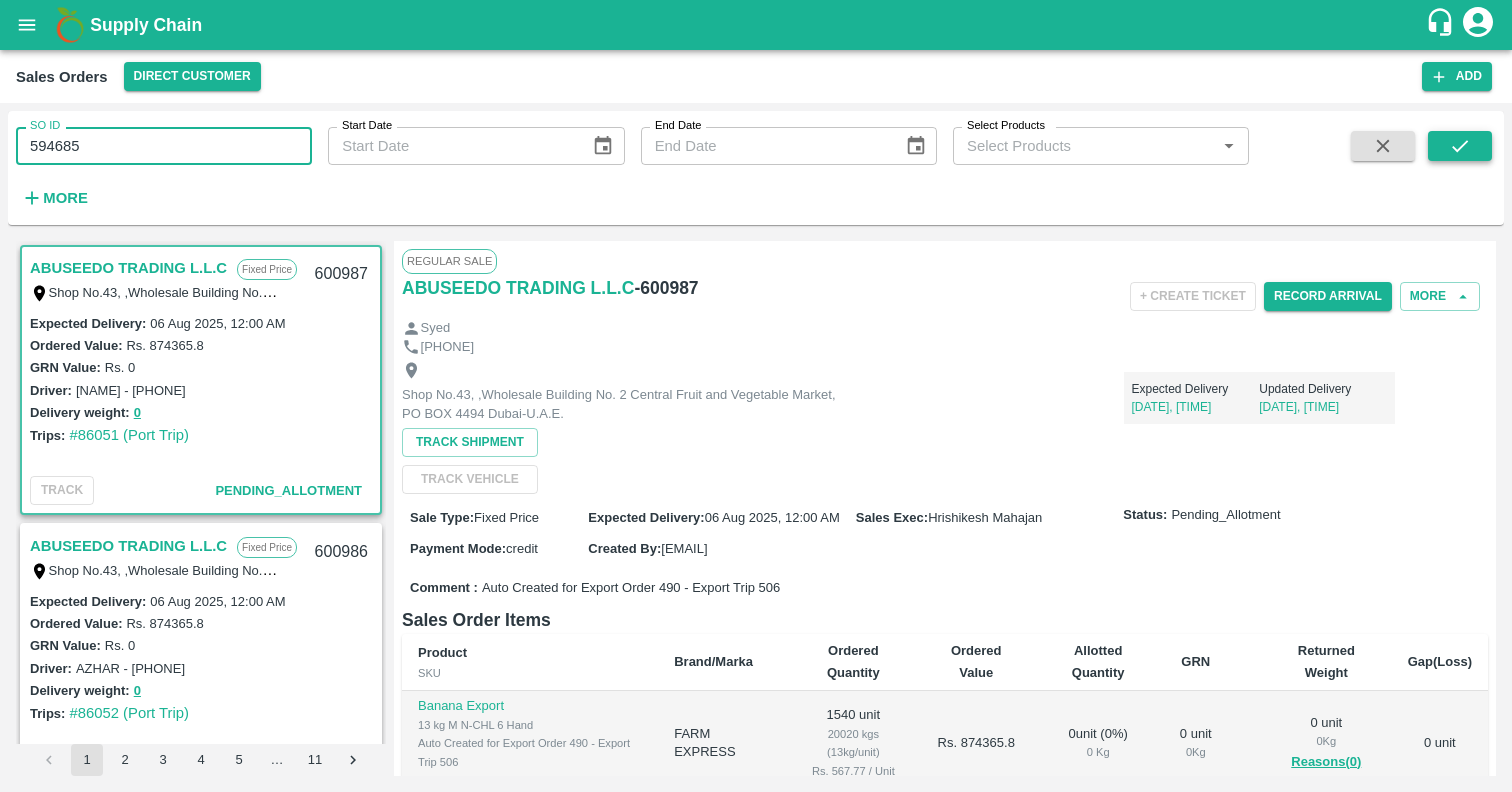 click at bounding box center (1460, 146) 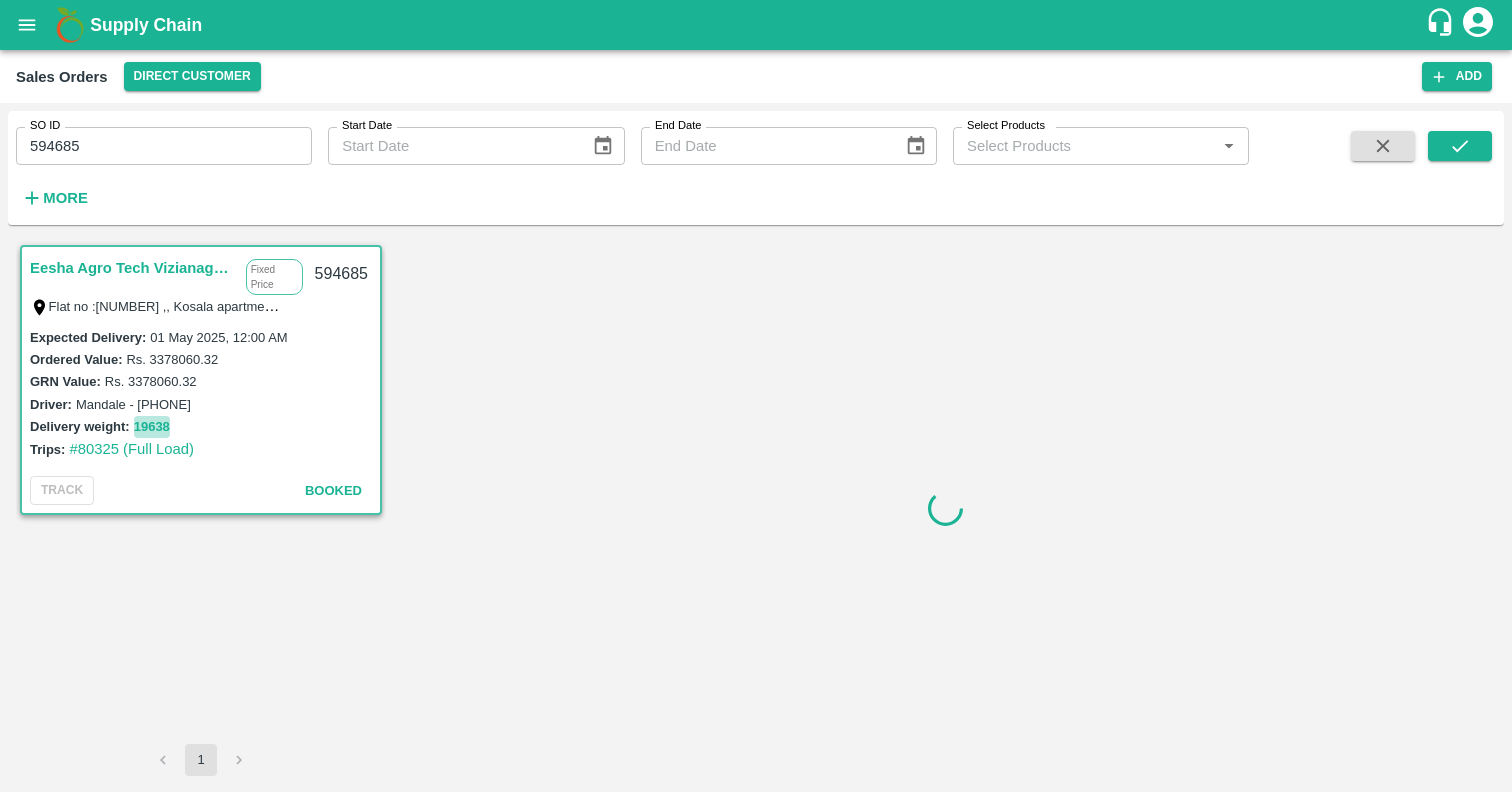 click on "19638" at bounding box center [152, 427] 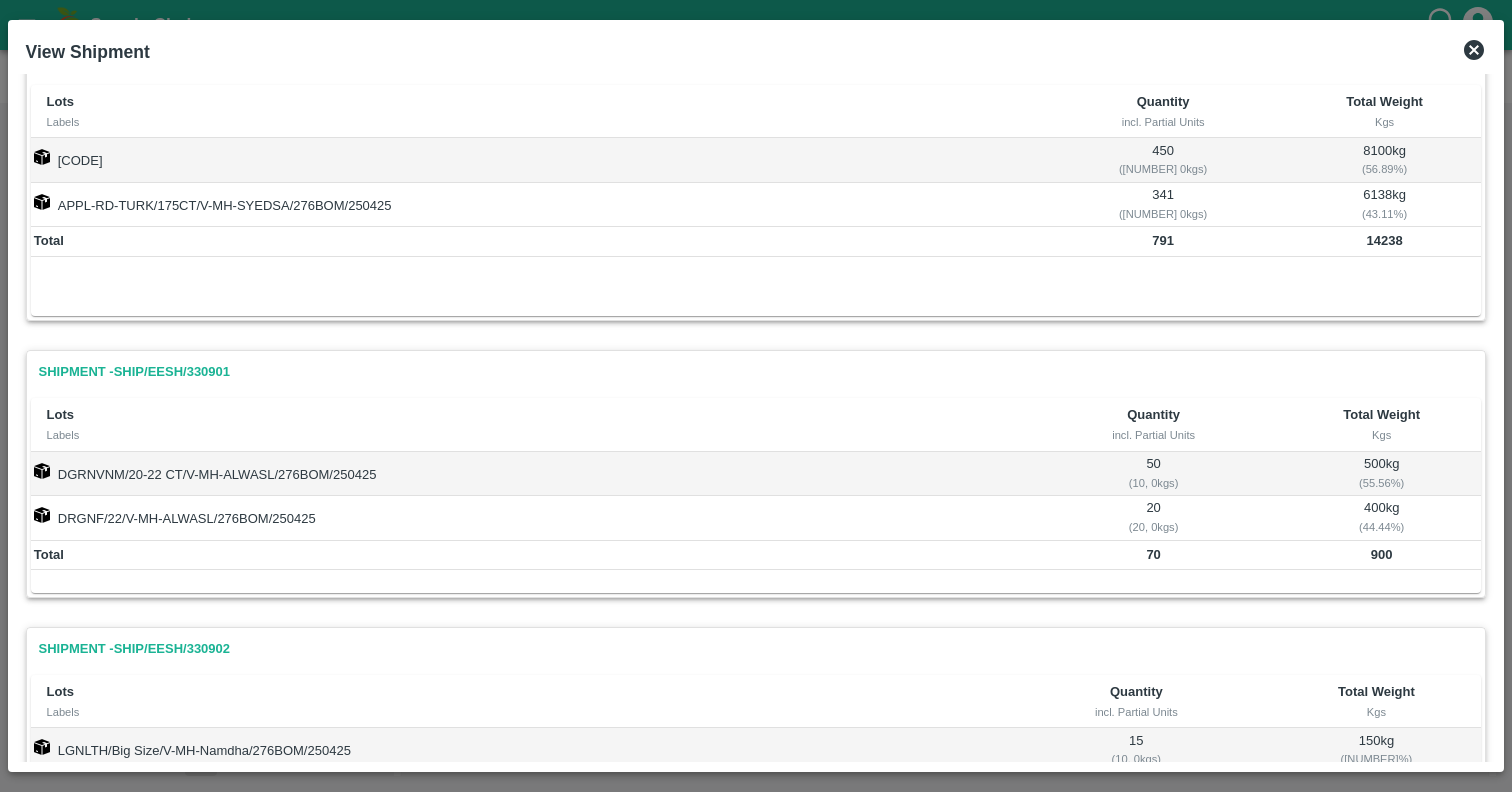 scroll, scrollTop: 0, scrollLeft: 0, axis: both 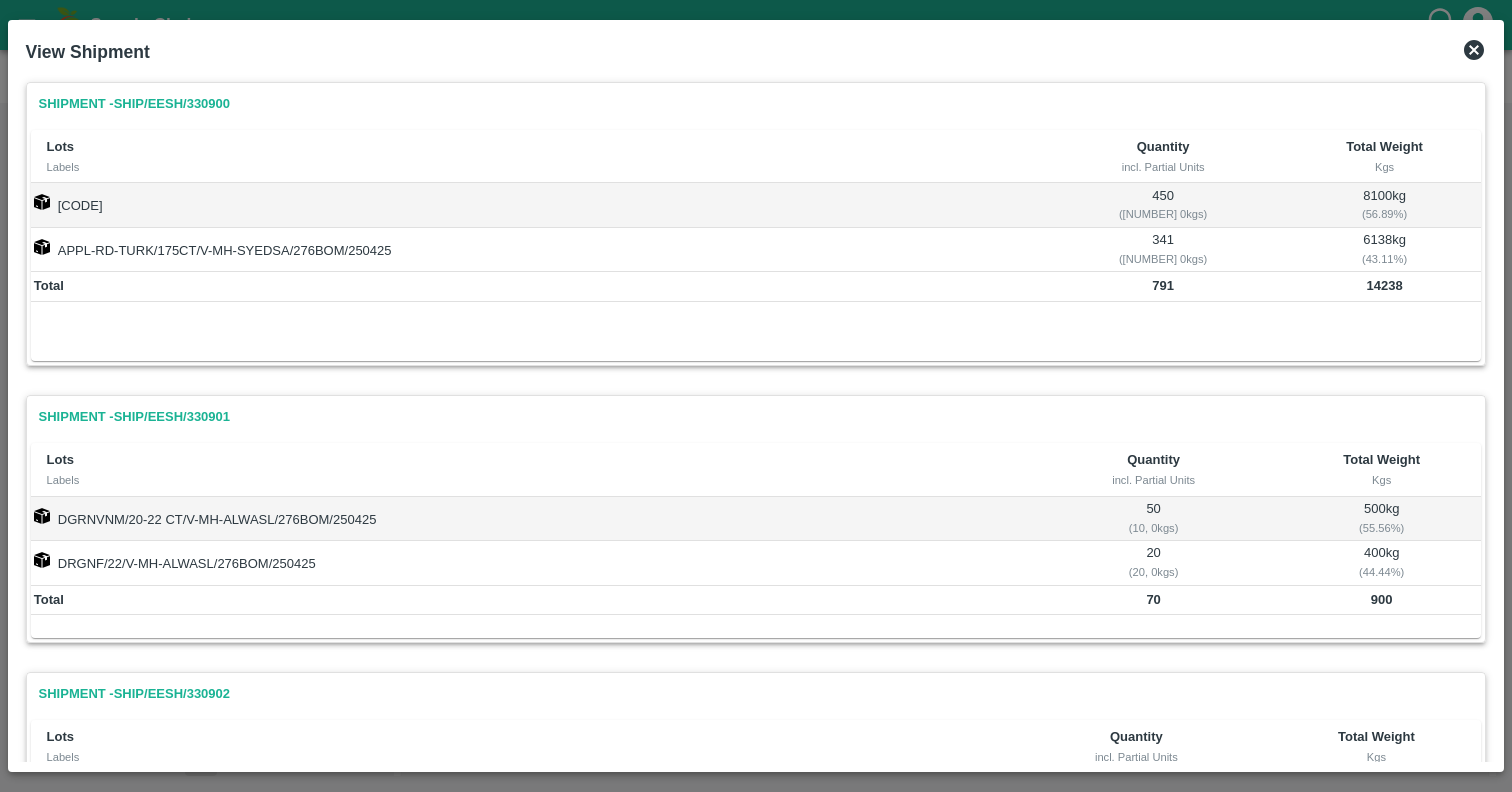click 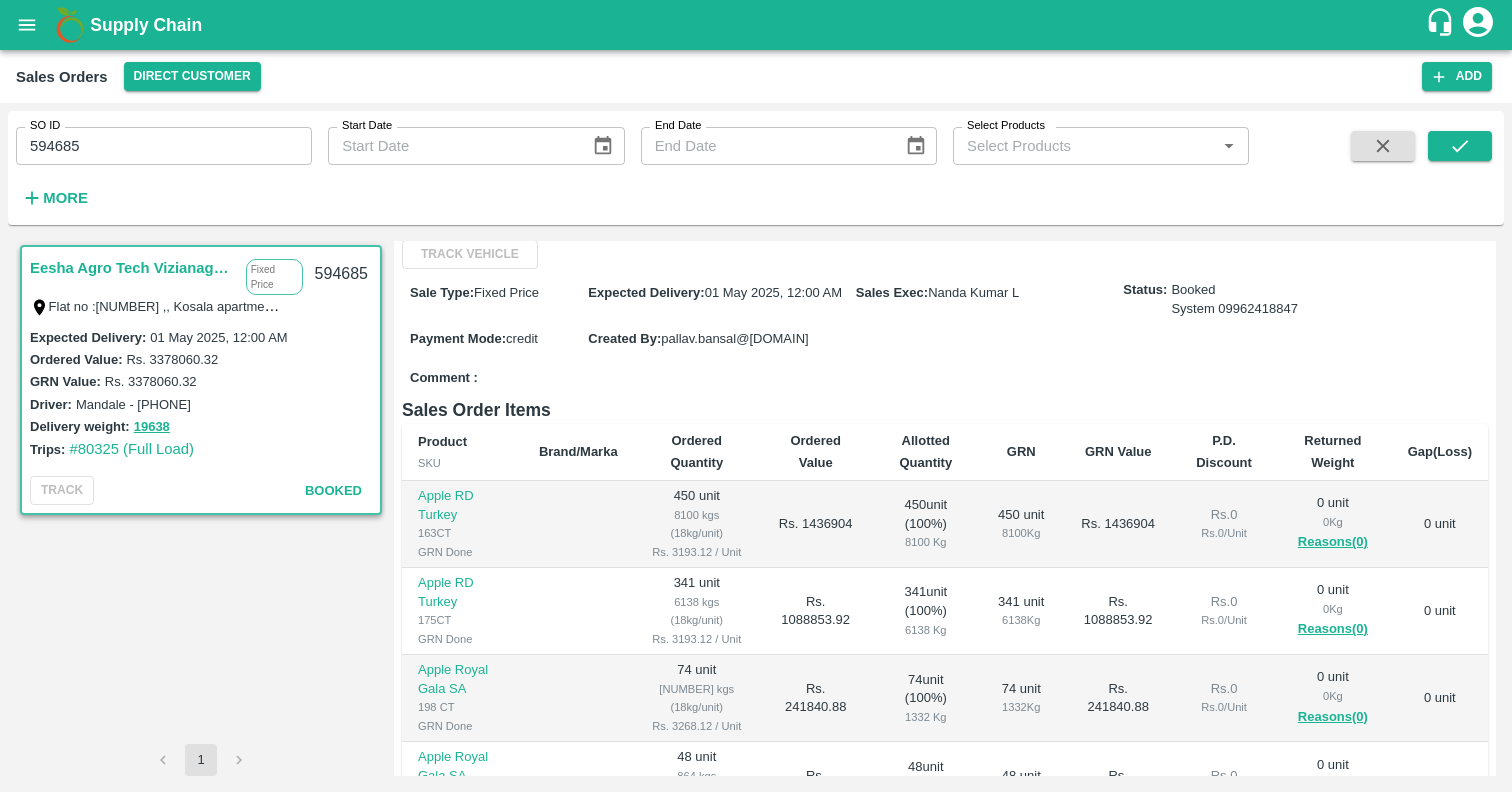 scroll, scrollTop: 227, scrollLeft: 0, axis: vertical 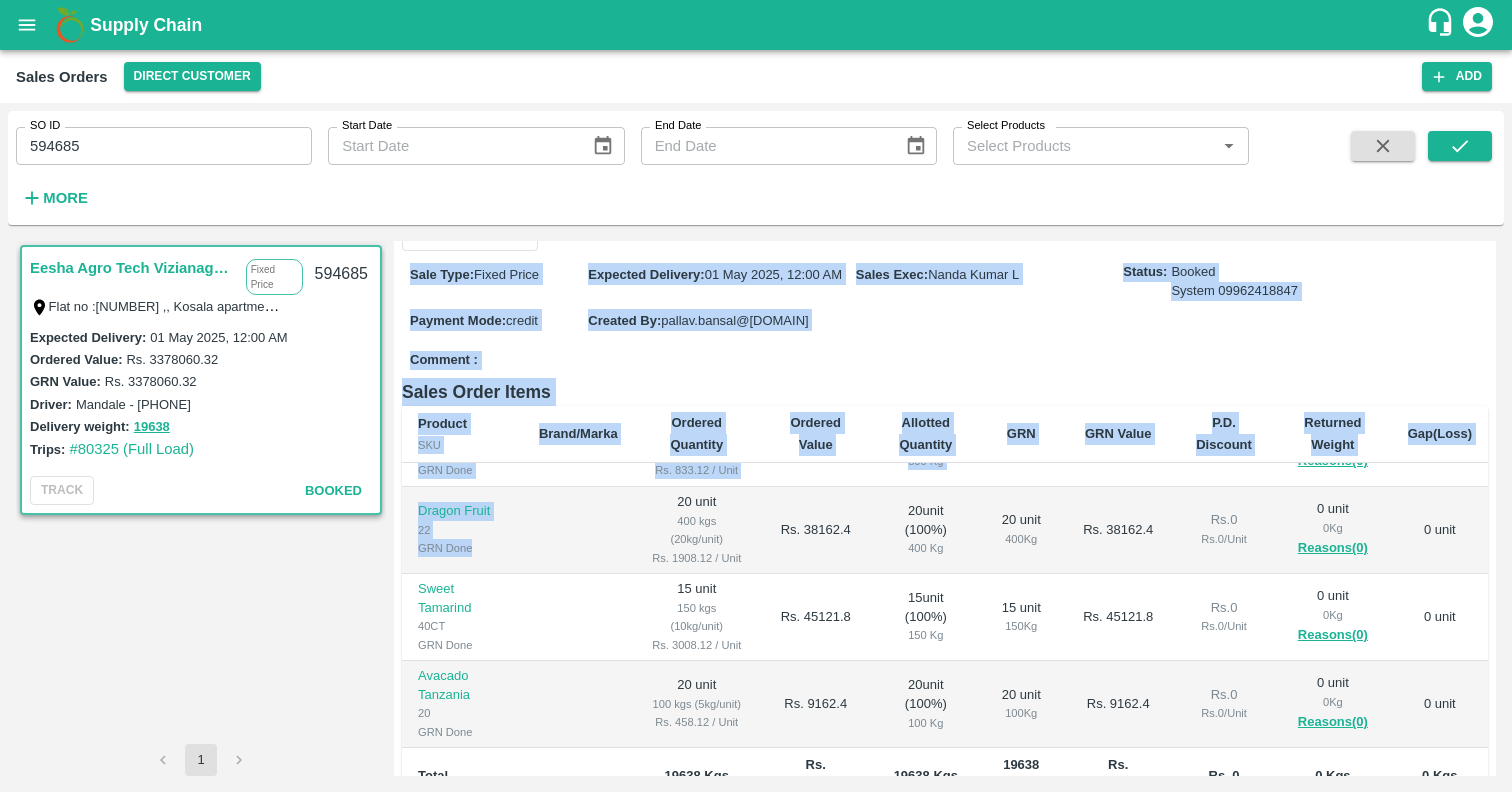 drag, startPoint x: 506, startPoint y: 669, endPoint x: 377, endPoint y: 615, distance: 139.84634 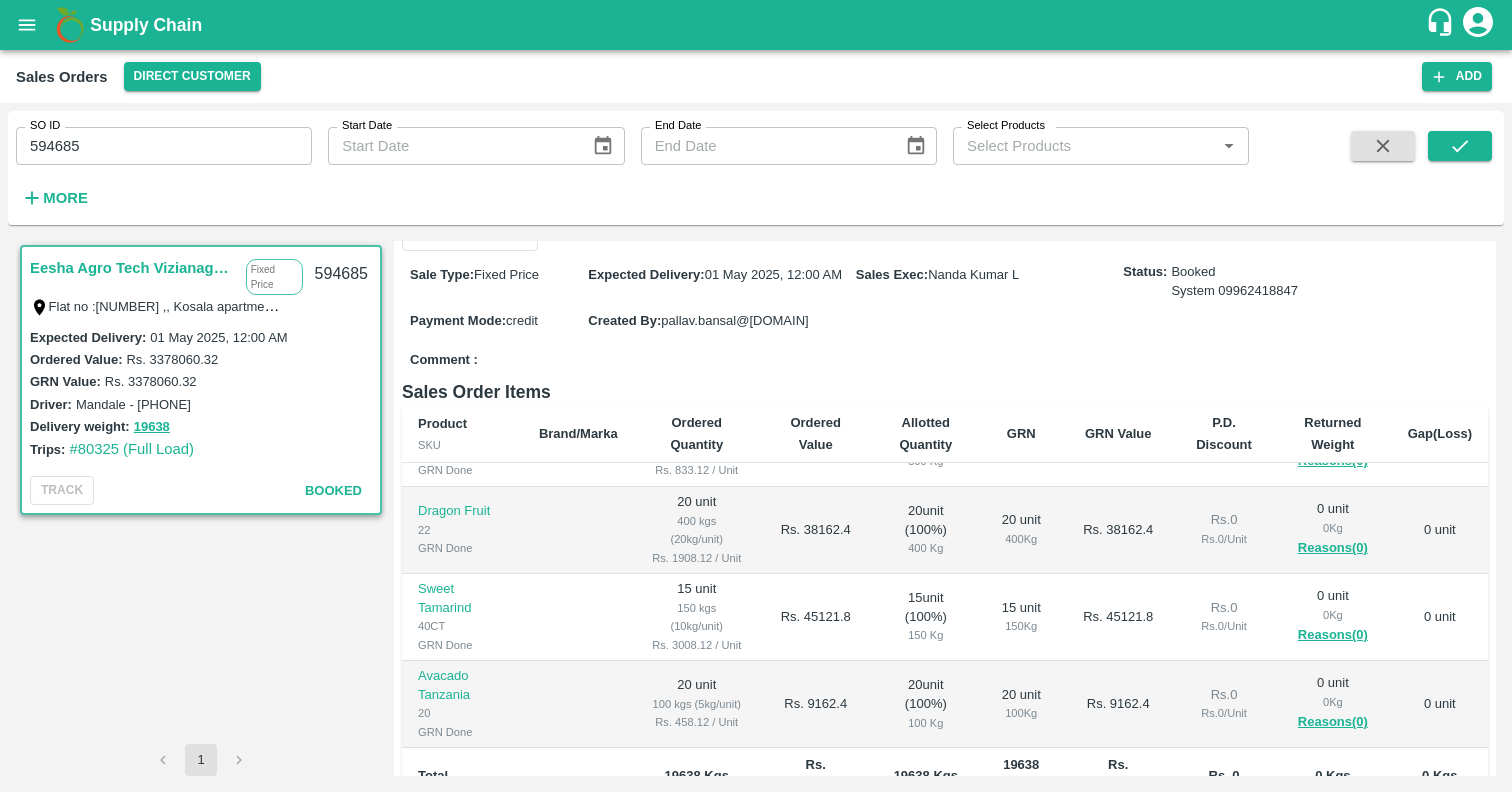 click on "20 unit  400 kgs (20kg/unit) Rs. 1908.12 / Unit" at bounding box center [697, 530] 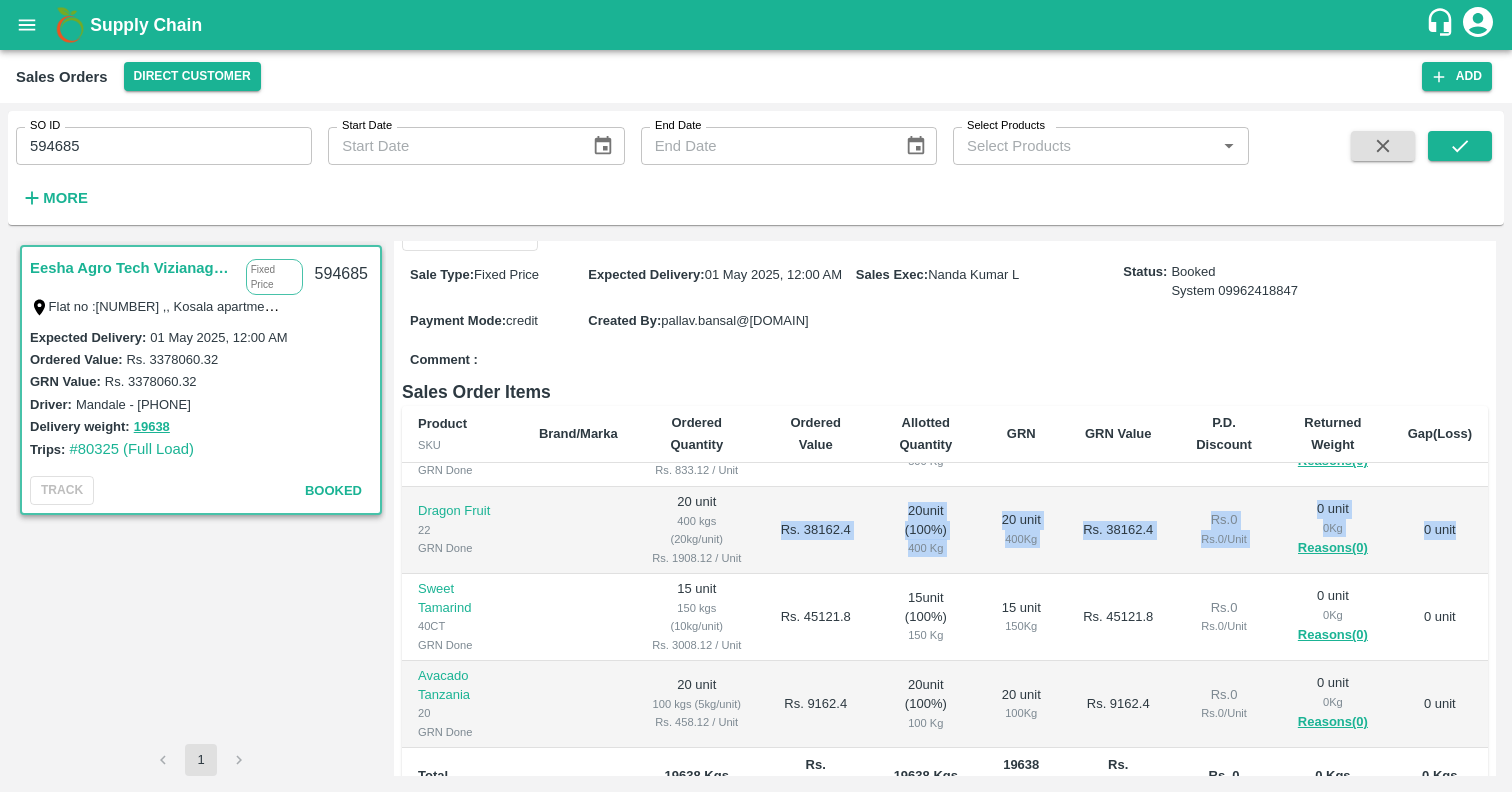 scroll, scrollTop: 776, scrollLeft: 0, axis: vertical 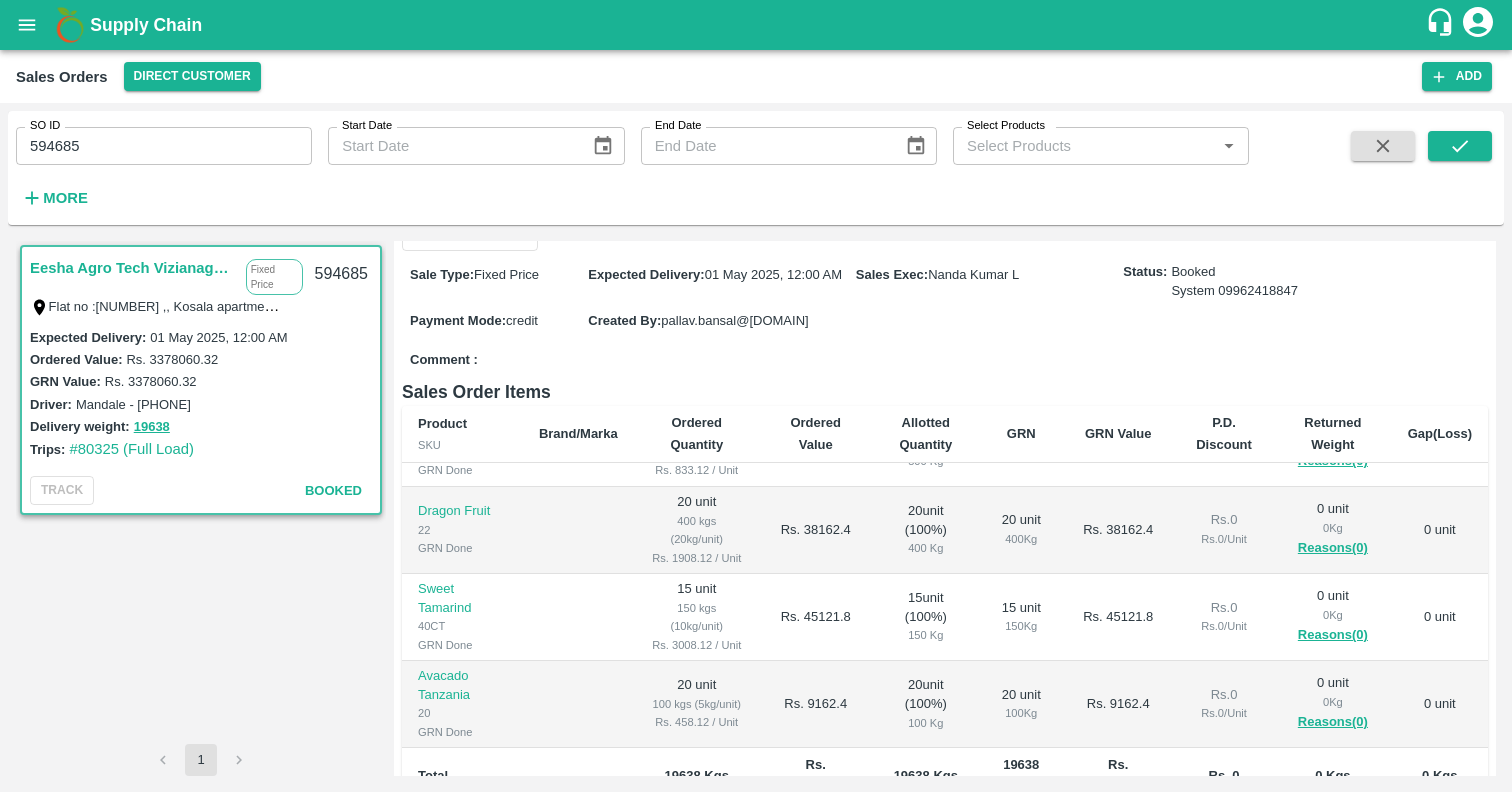 click on "400 kgs (20kg/unit)" at bounding box center (697, 530) 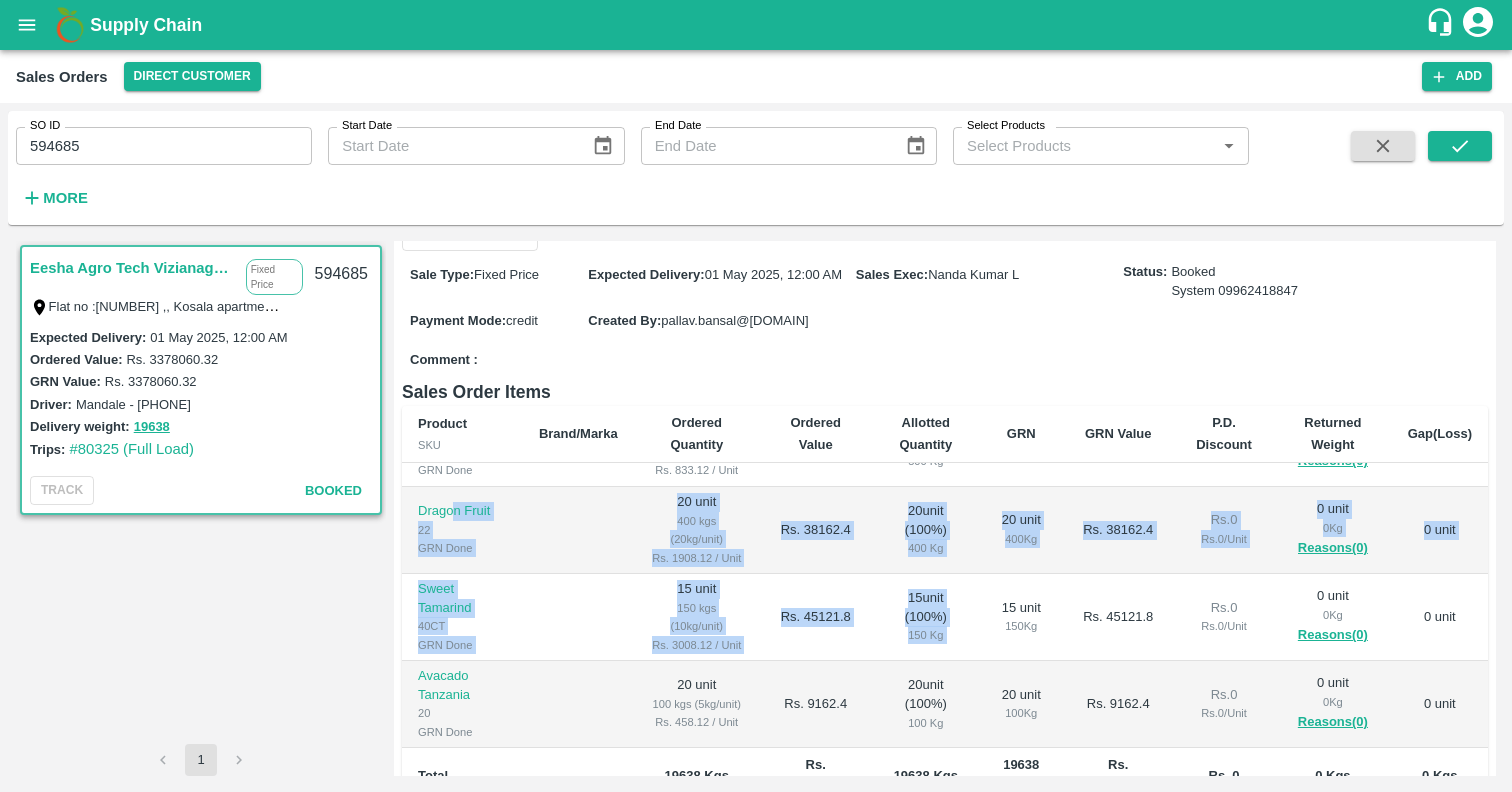 scroll, scrollTop: 876, scrollLeft: 0, axis: vertical 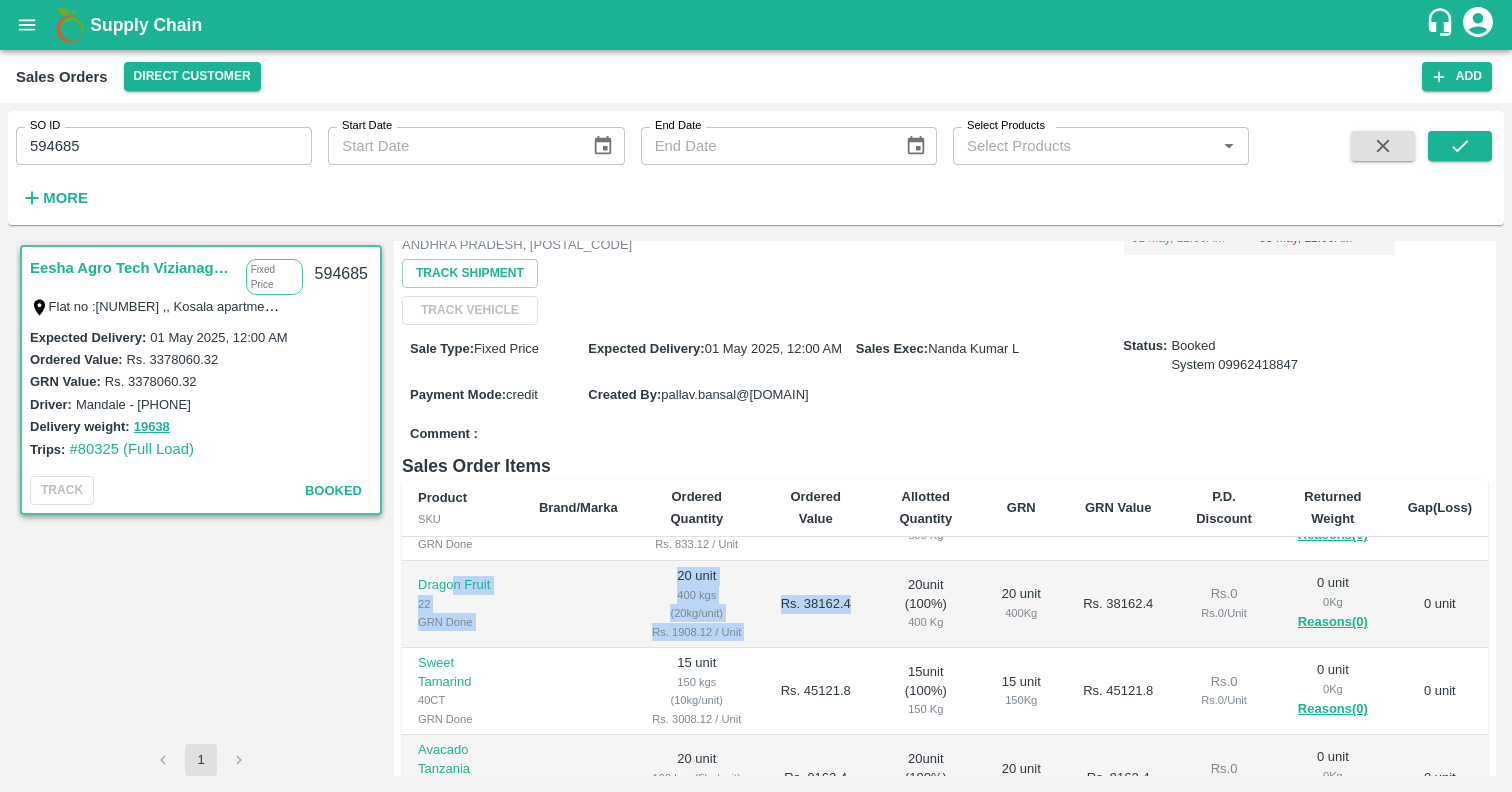 drag, startPoint x: 456, startPoint y: 566, endPoint x: 819, endPoint y: 668, distance: 377.05835 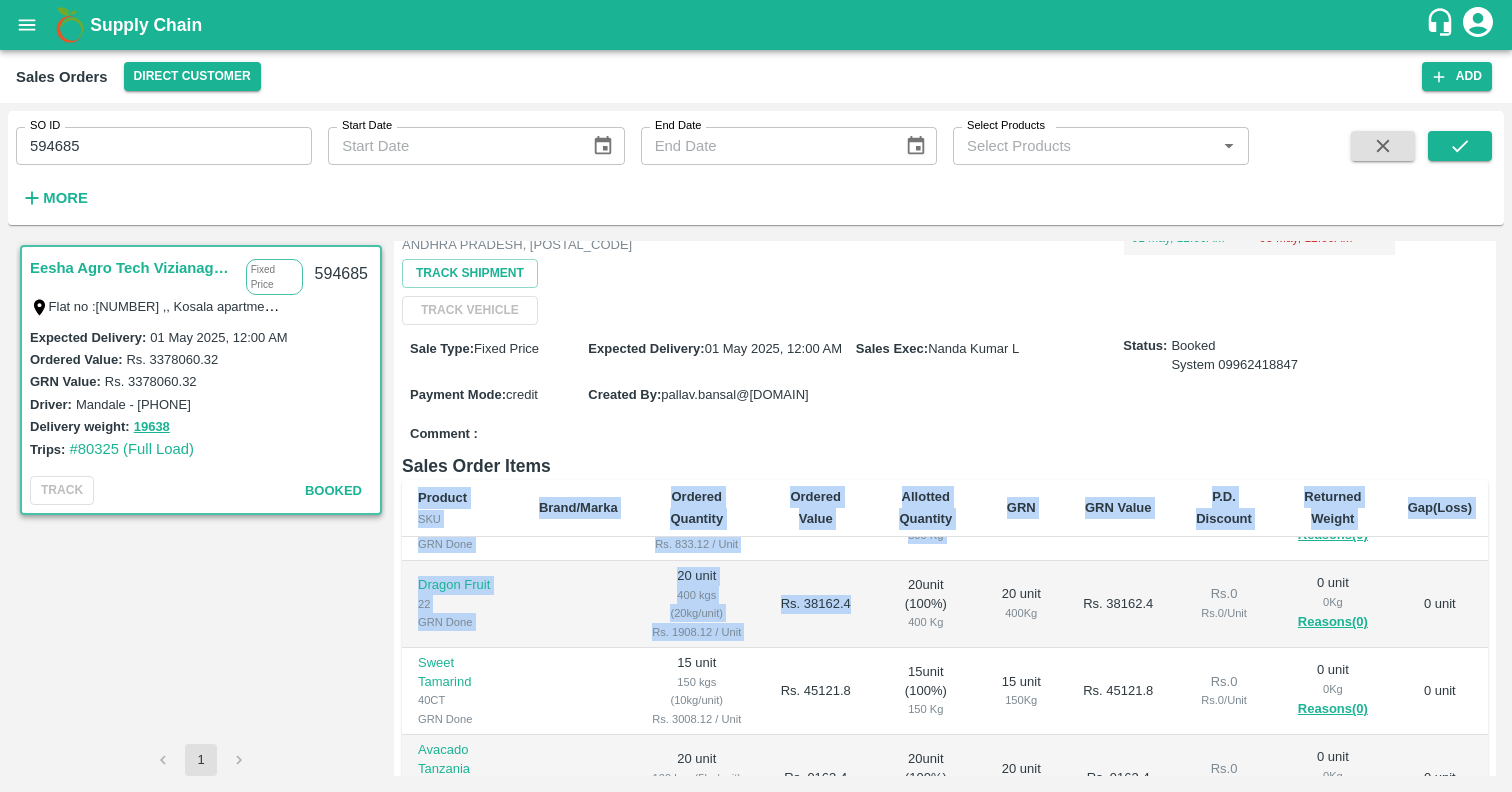 drag, startPoint x: 776, startPoint y: 634, endPoint x: 392, endPoint y: 598, distance: 385.6838 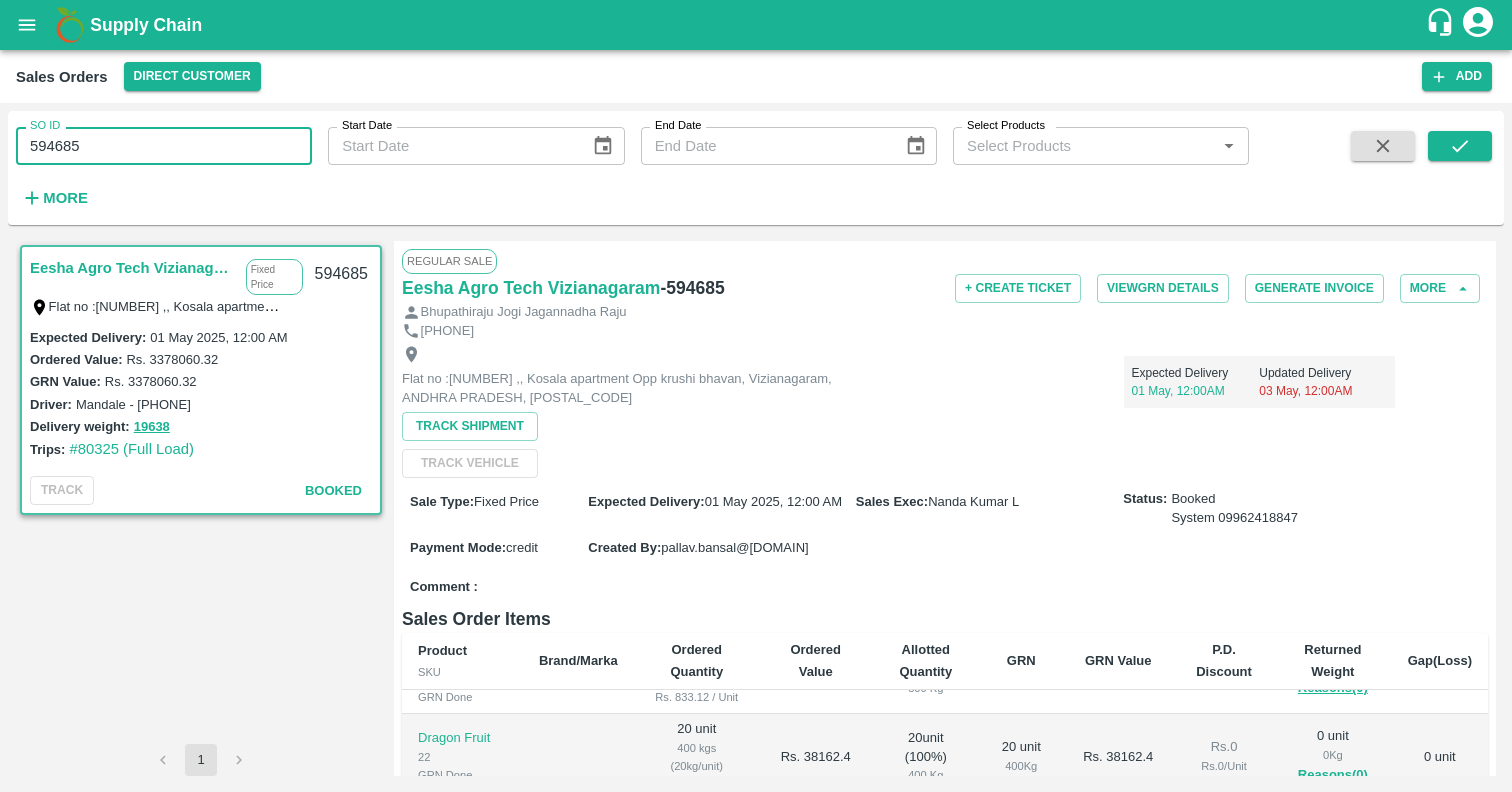 drag, startPoint x: 149, startPoint y: 148, endPoint x: -9, endPoint y: 157, distance: 158.25612 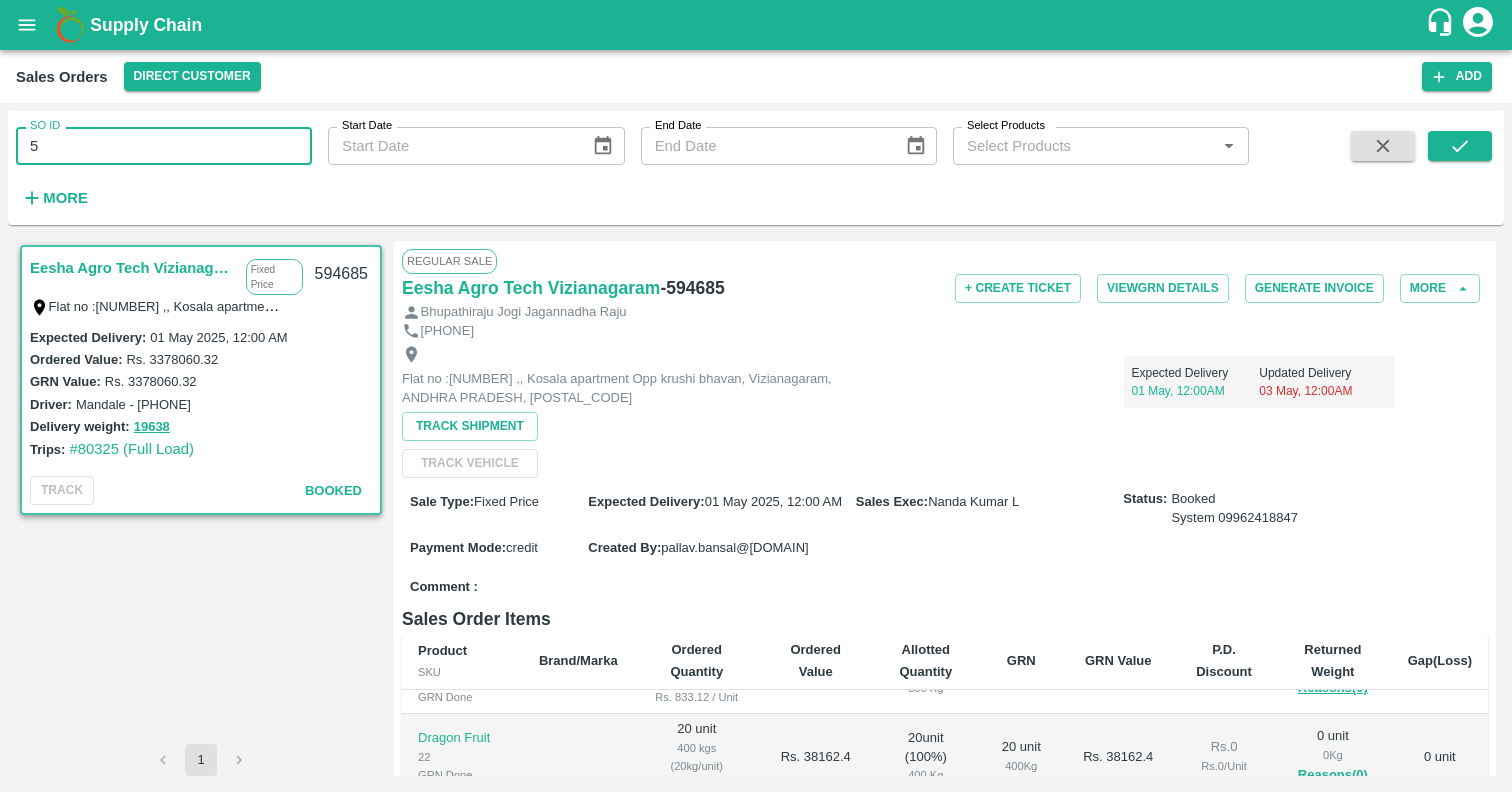 type on "5" 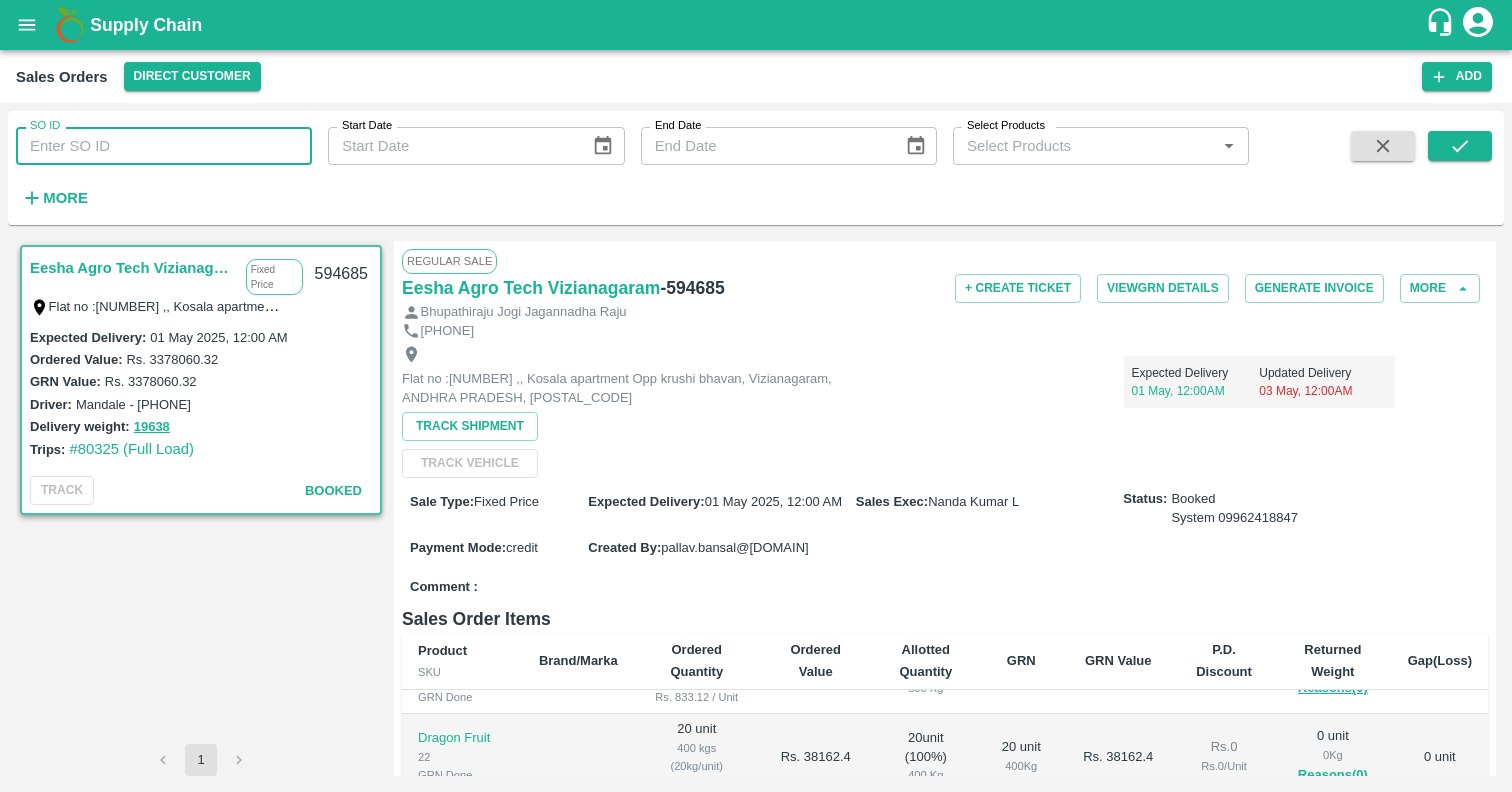 paste 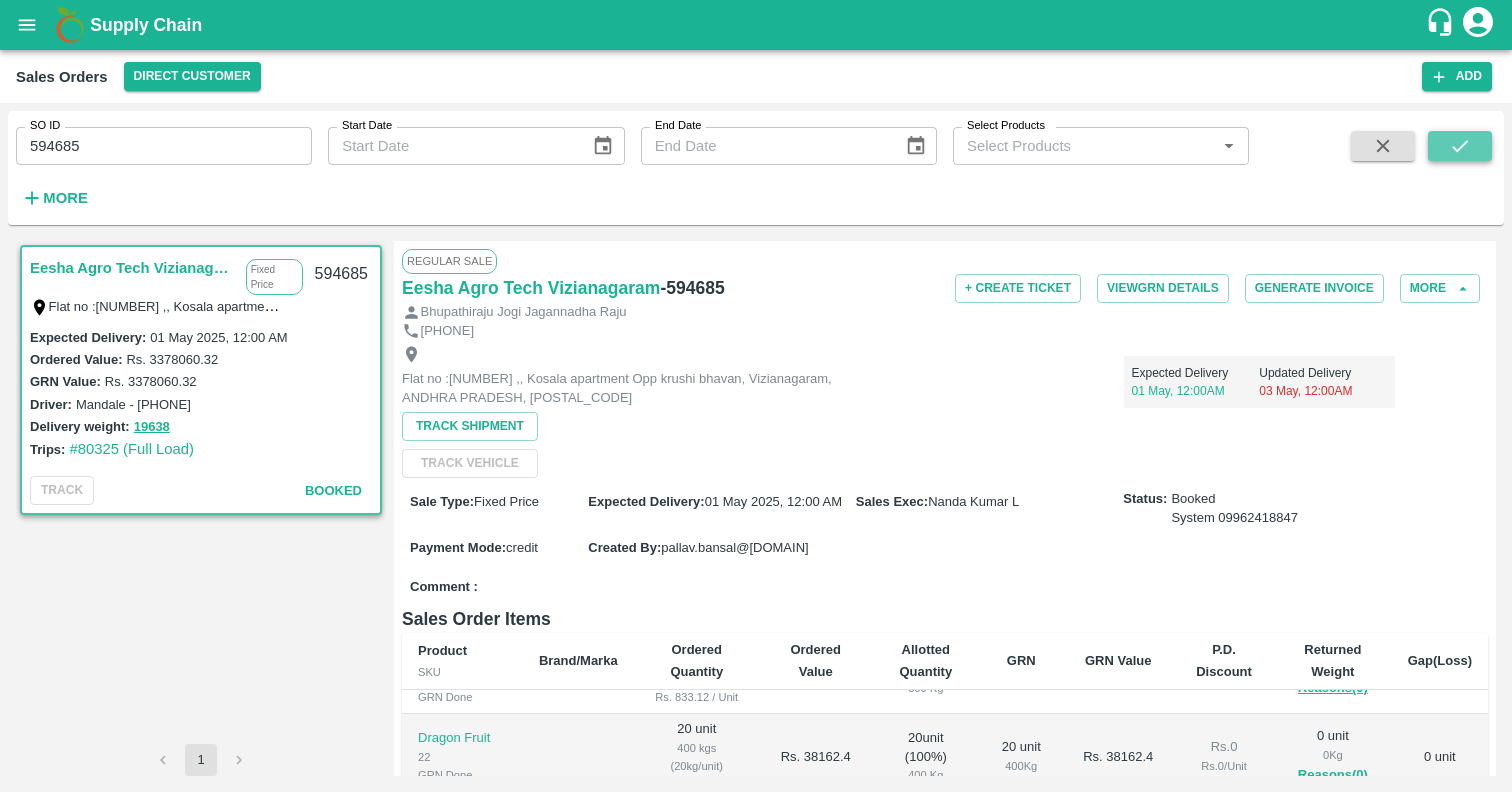 click 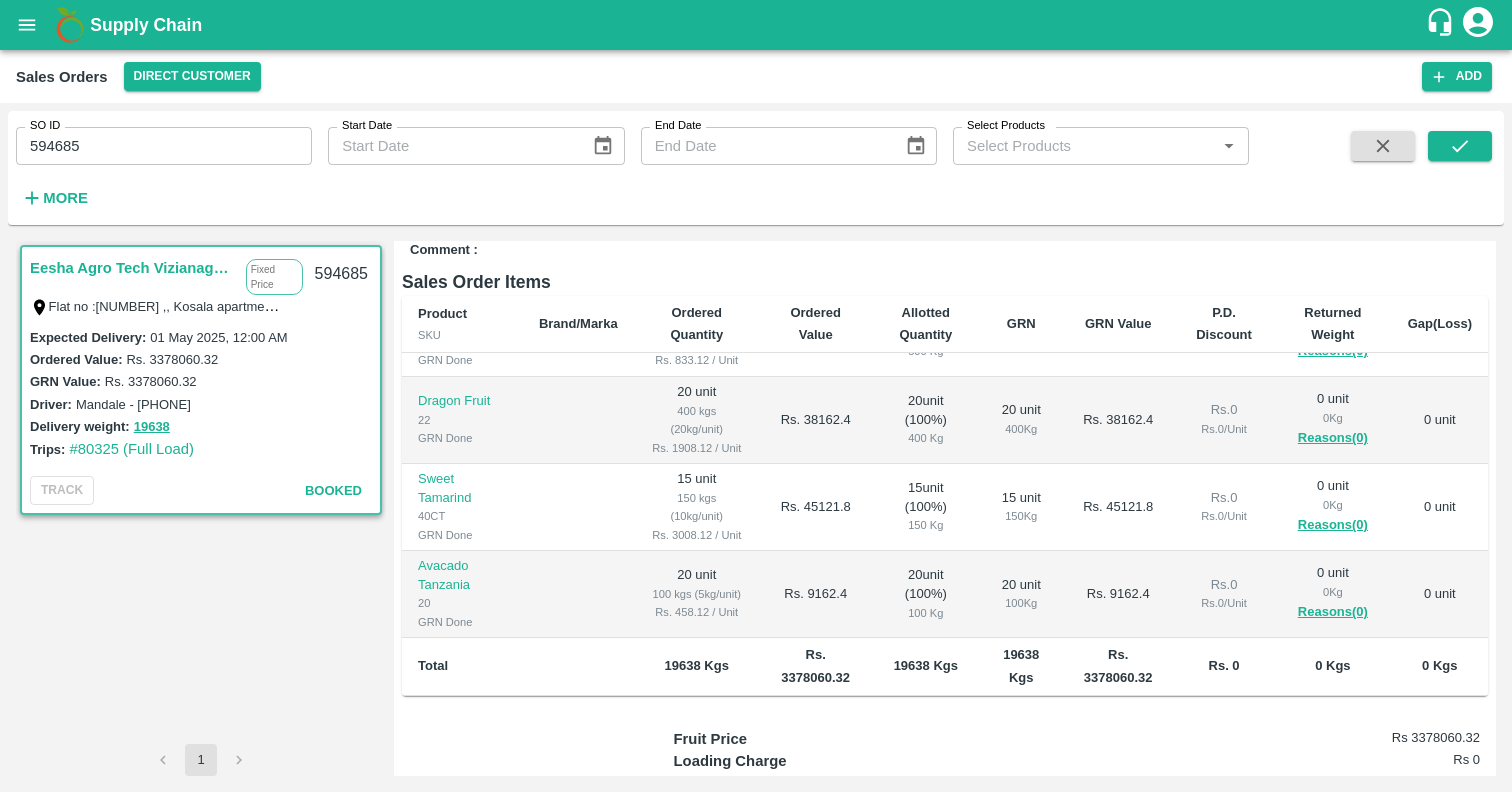 scroll, scrollTop: 339, scrollLeft: 0, axis: vertical 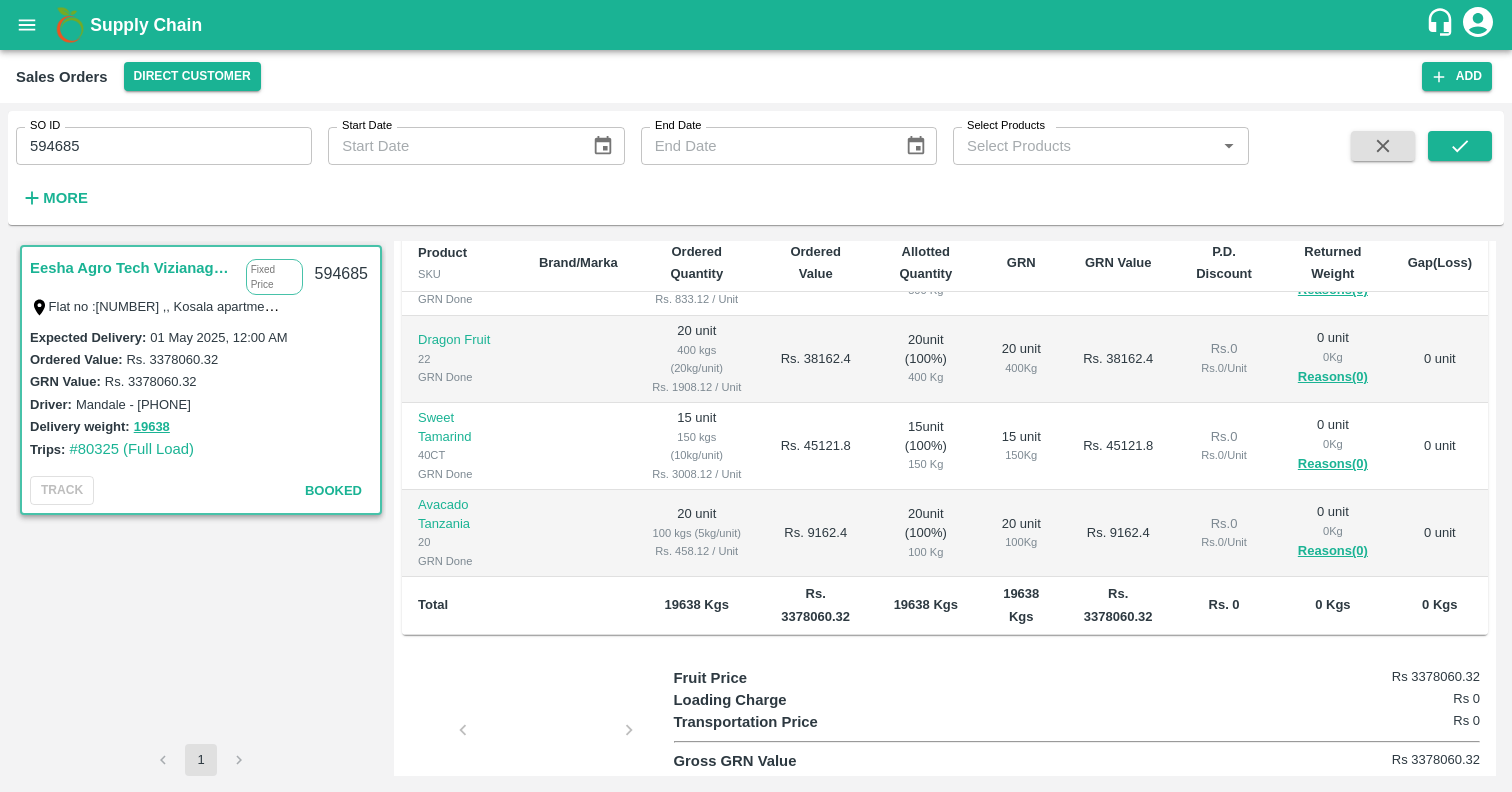 click on "Rs. 9162.4" at bounding box center (1118, 533) 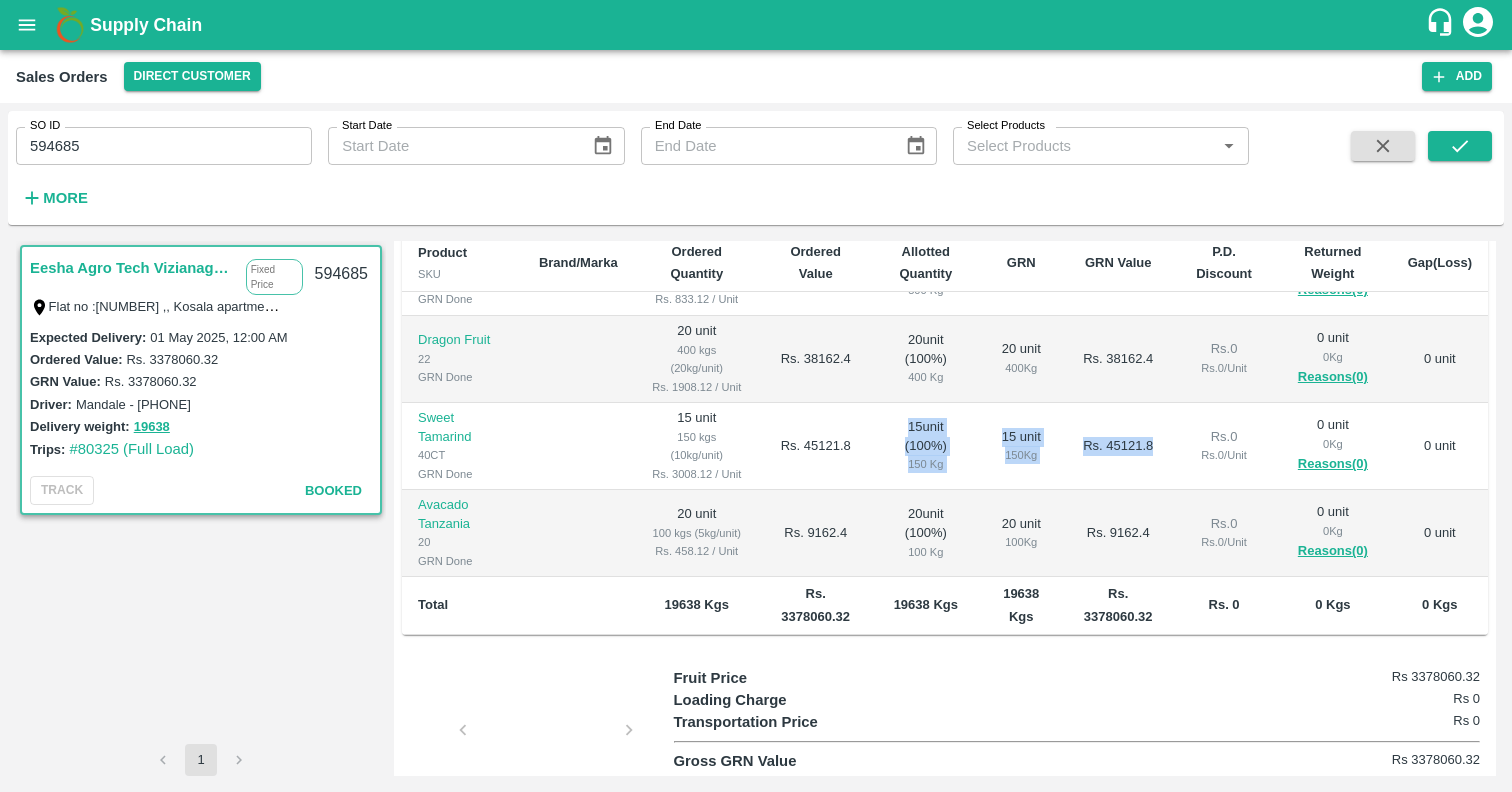 drag, startPoint x: 849, startPoint y: 409, endPoint x: 1058, endPoint y: 429, distance: 209.95476 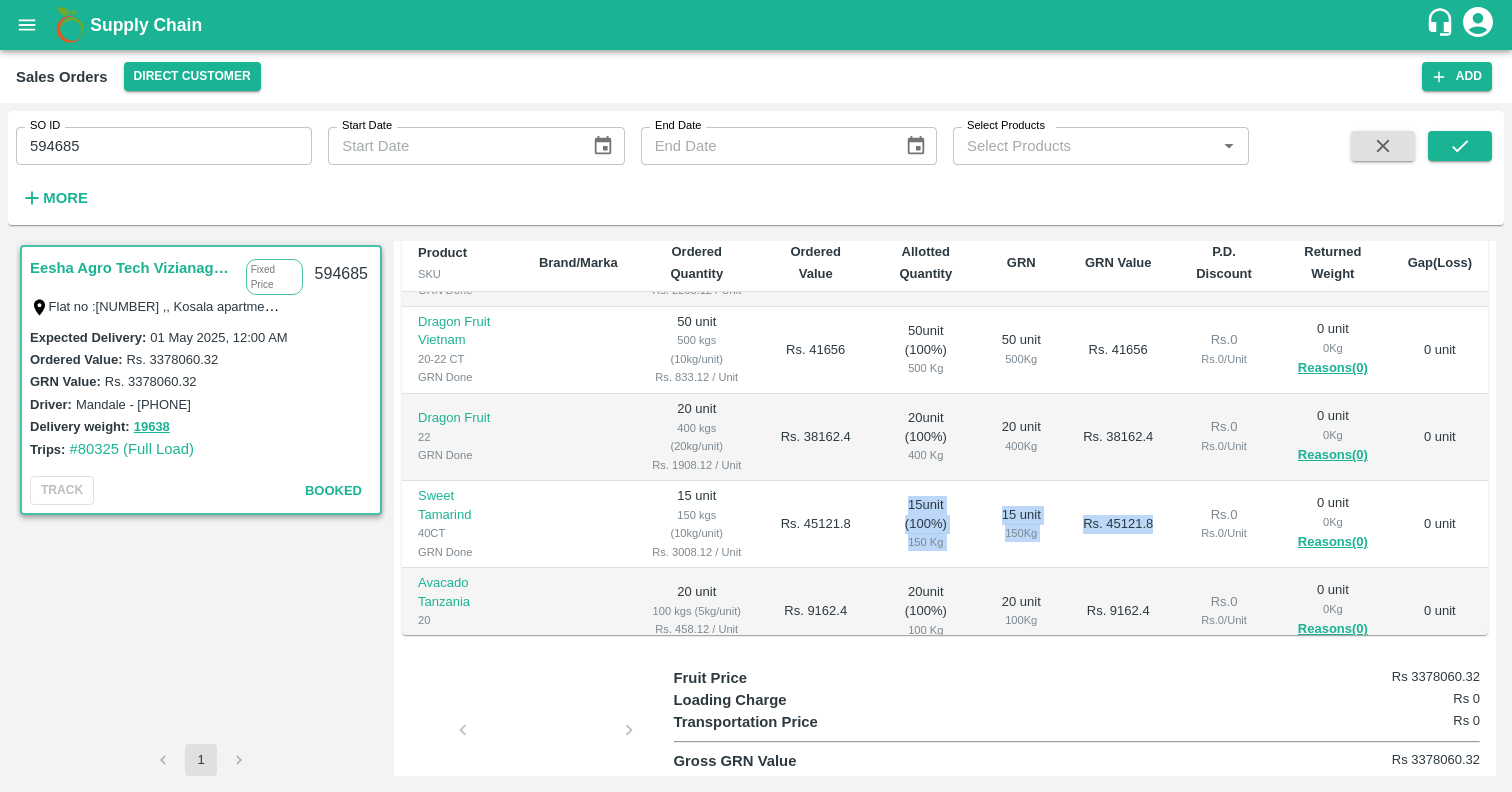 scroll, scrollTop: 0, scrollLeft: 0, axis: both 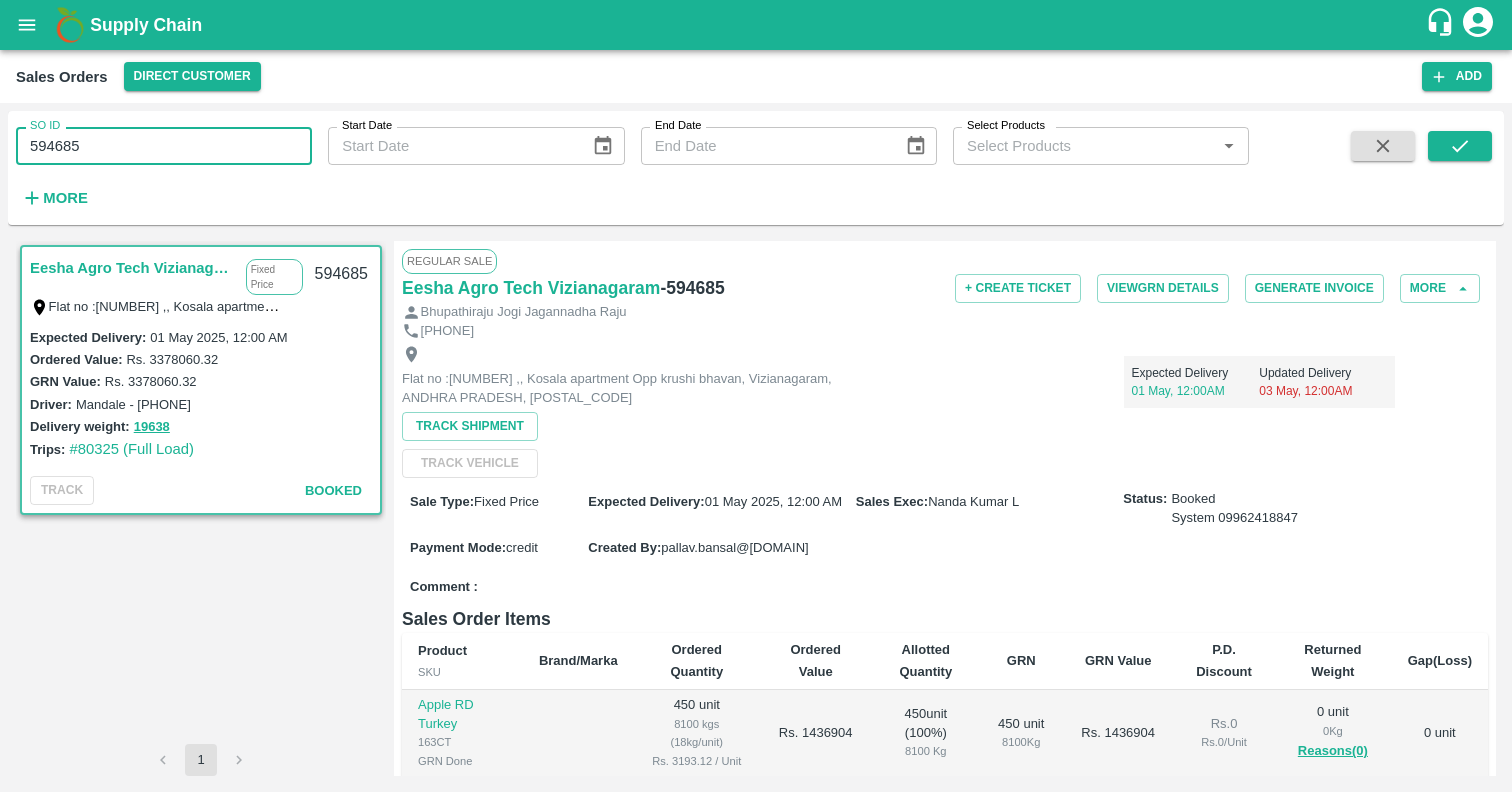 drag, startPoint x: 109, startPoint y: 141, endPoint x: -31, endPoint y: 117, distance: 142.04225 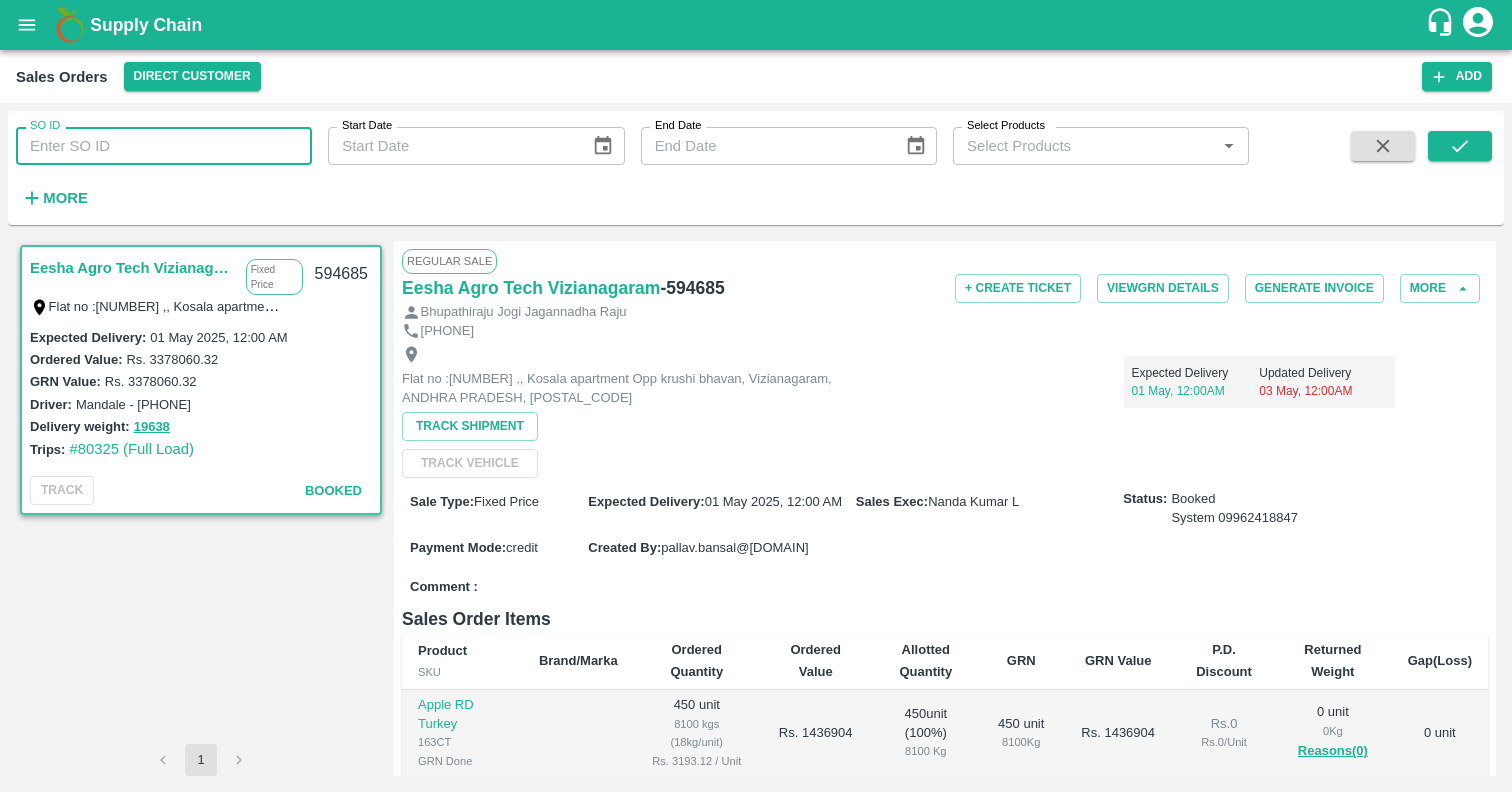 paste 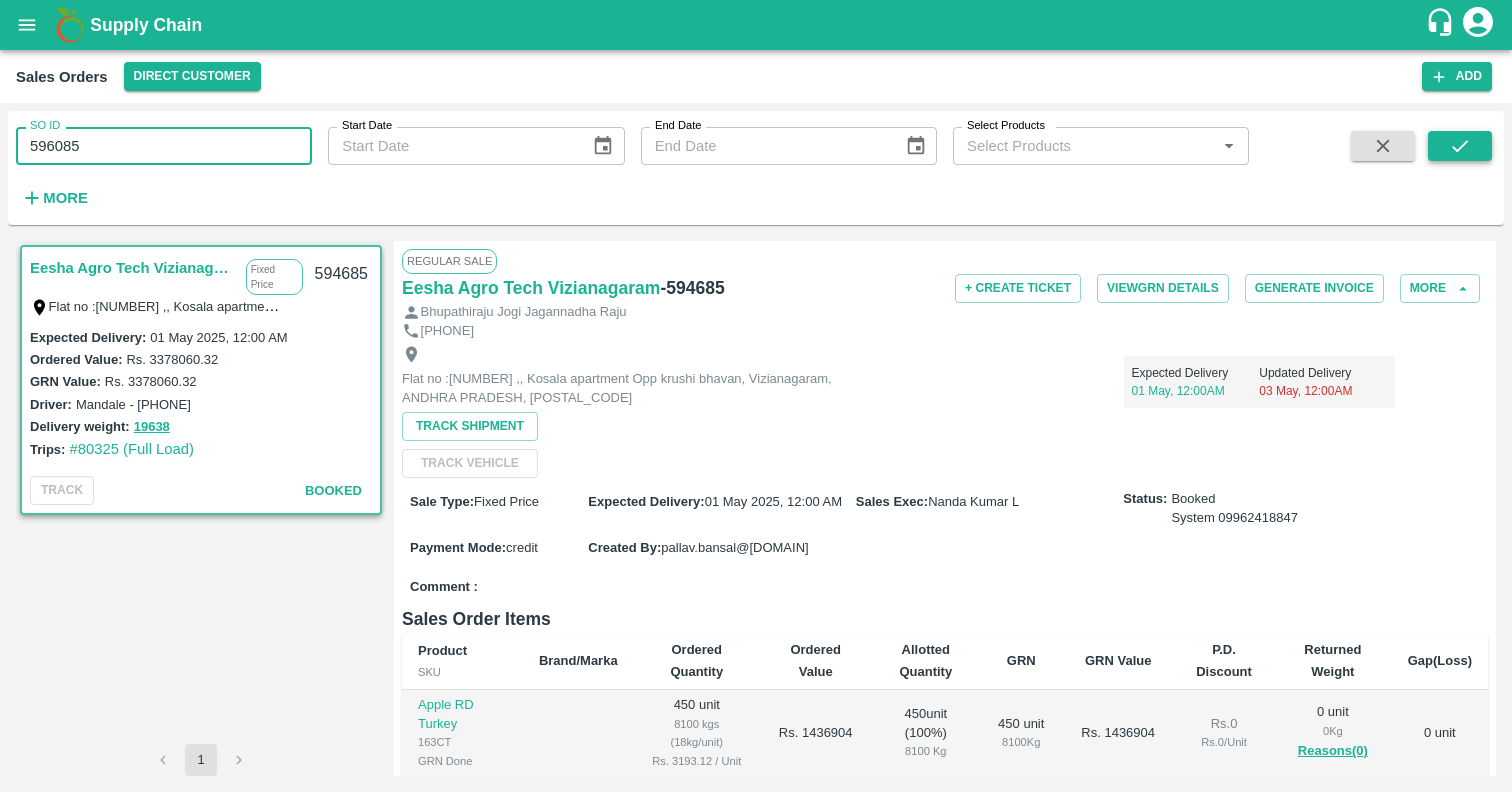 click 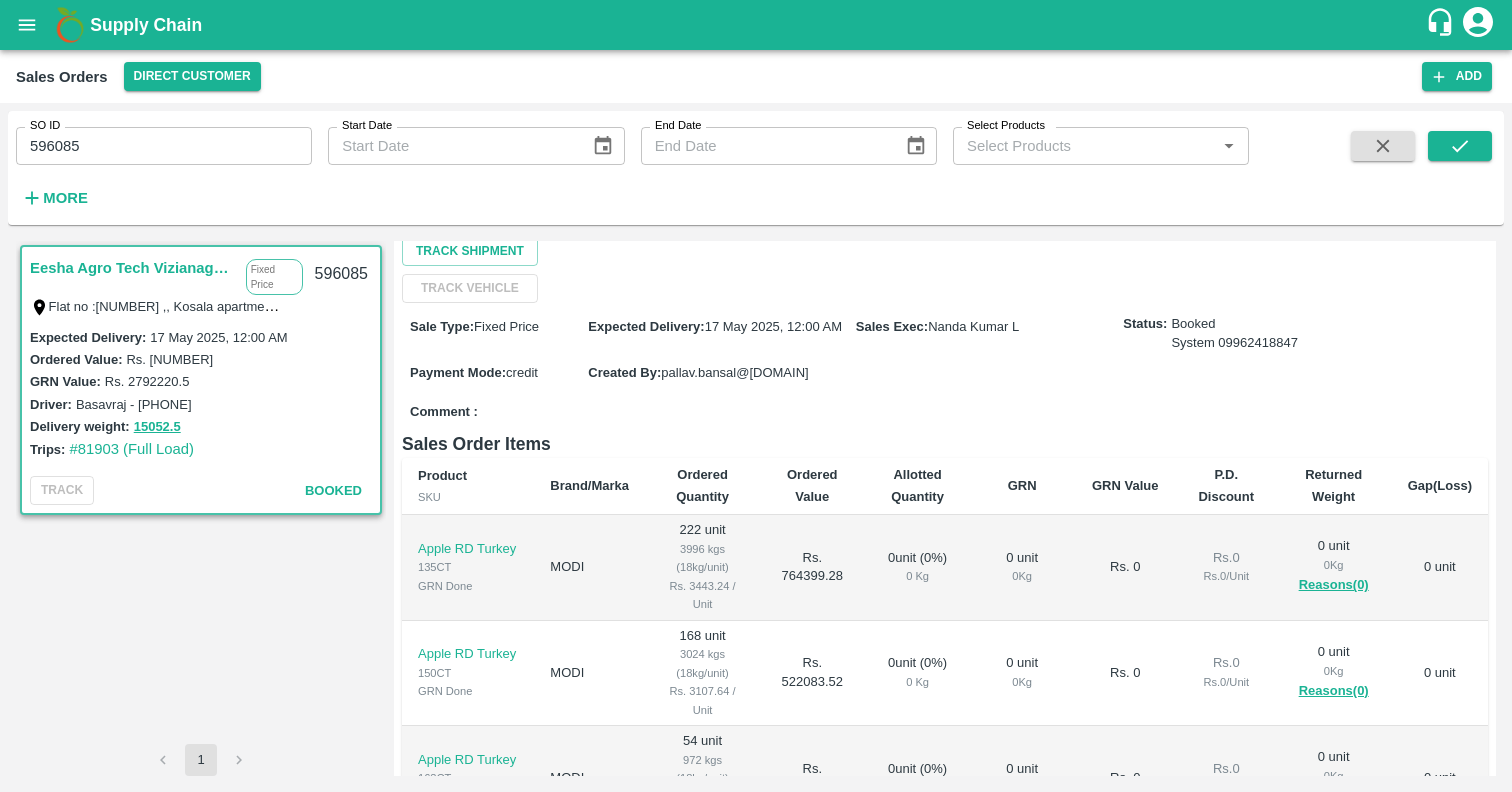 scroll, scrollTop: 212, scrollLeft: 0, axis: vertical 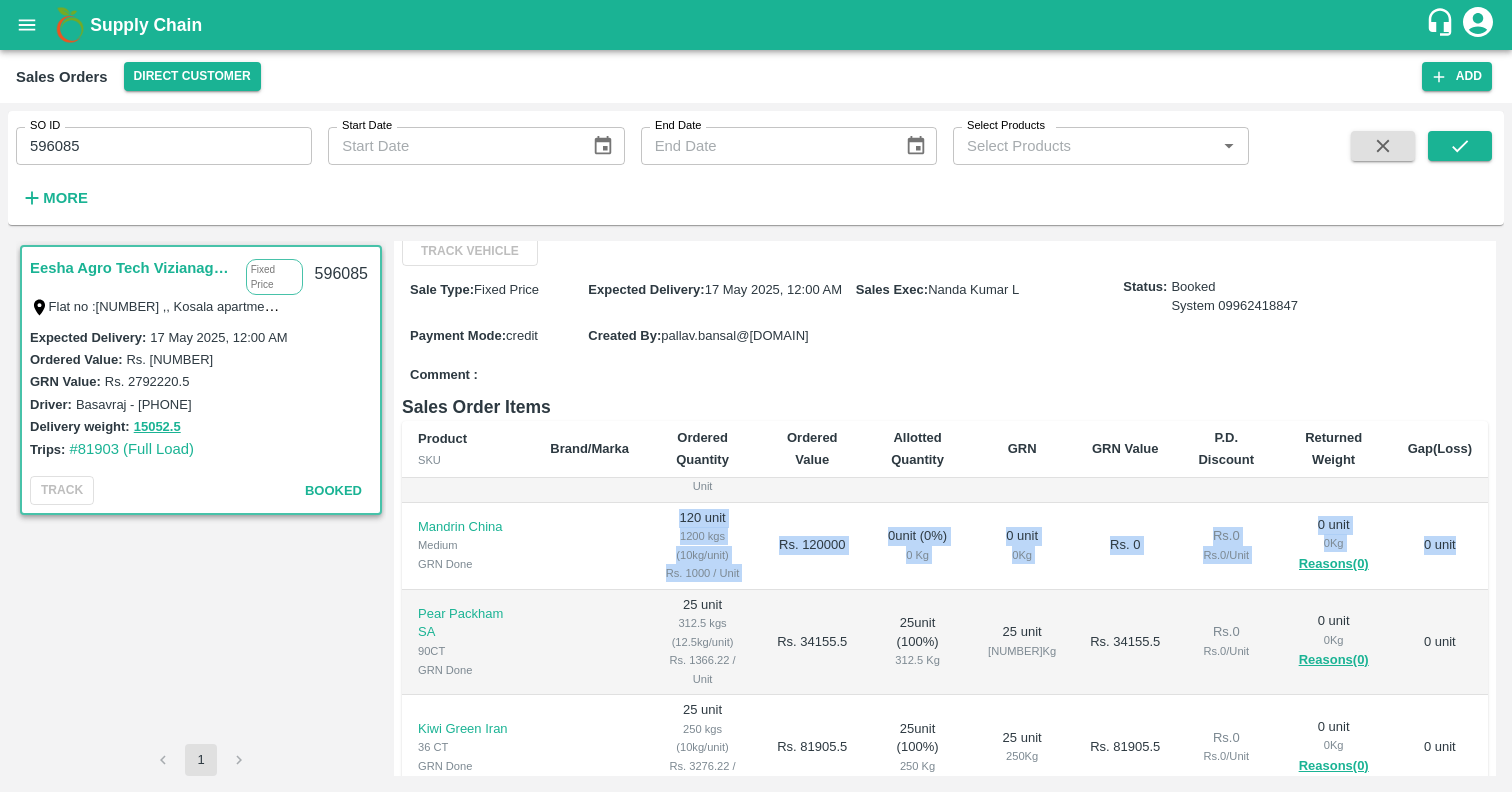 drag, startPoint x: 1419, startPoint y: 563, endPoint x: 756, endPoint y: 533, distance: 663.6784 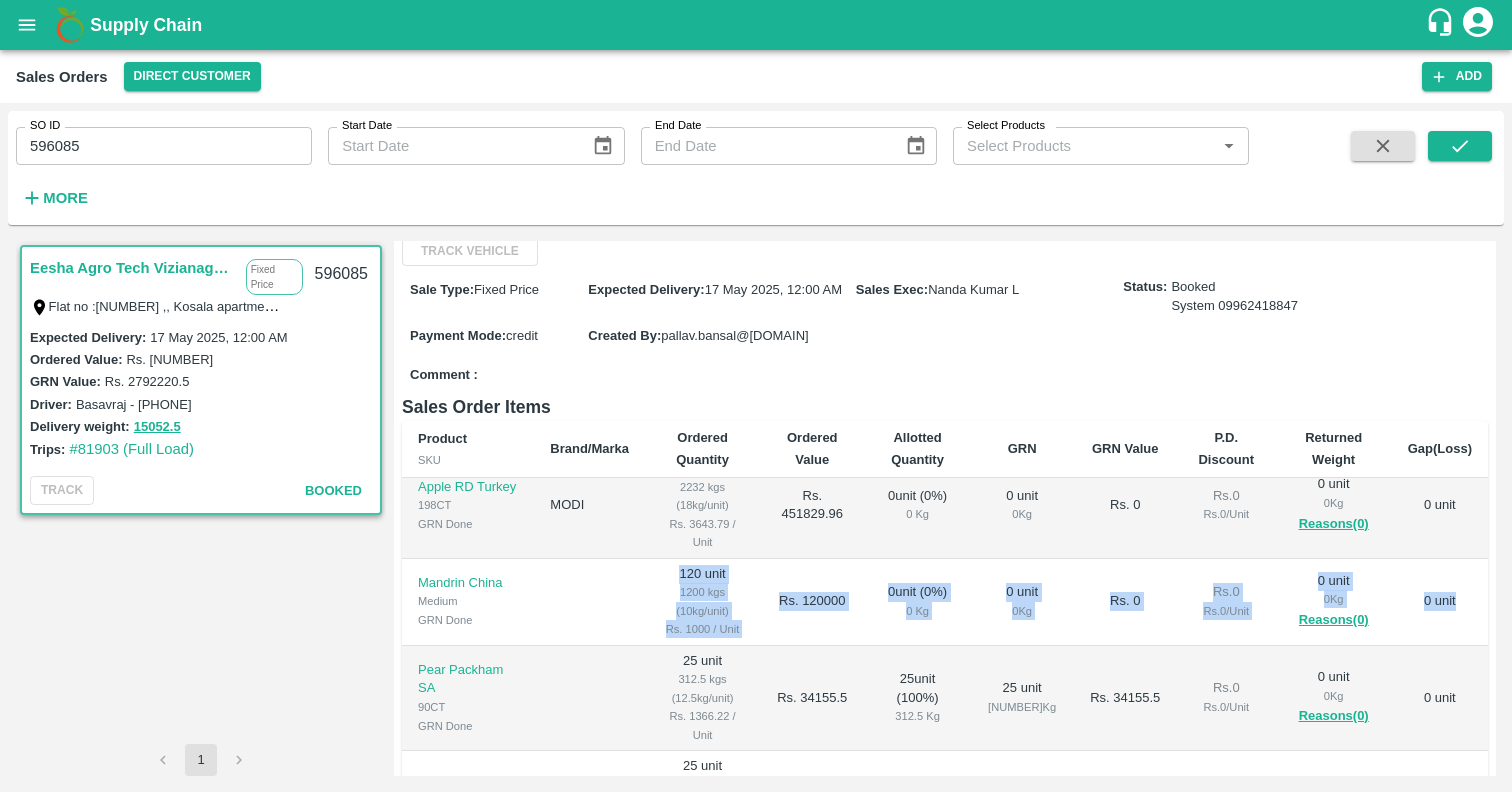 scroll, scrollTop: 491, scrollLeft: 0, axis: vertical 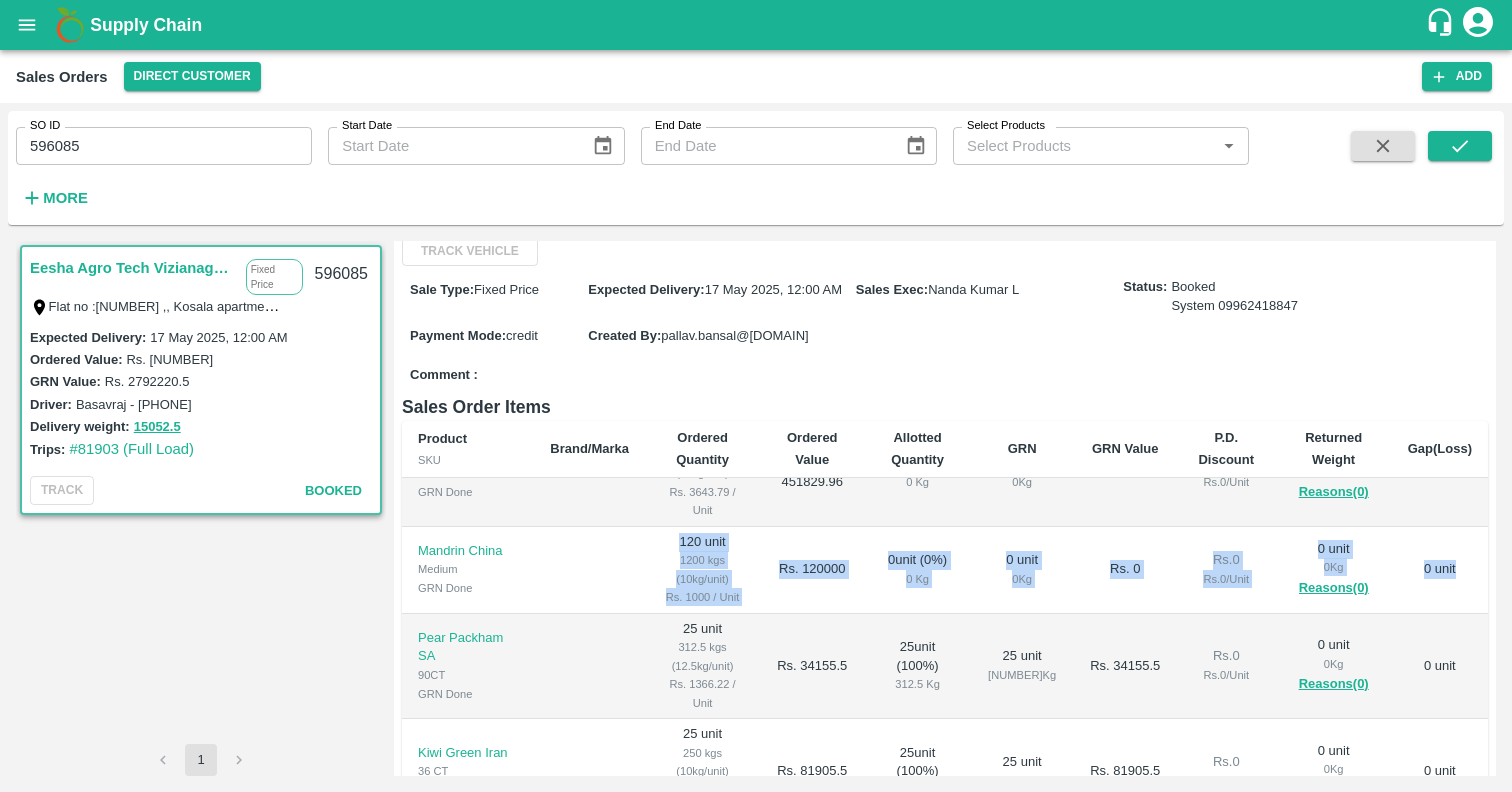 click on "Rs. 1000 / Unit" at bounding box center [702, 597] 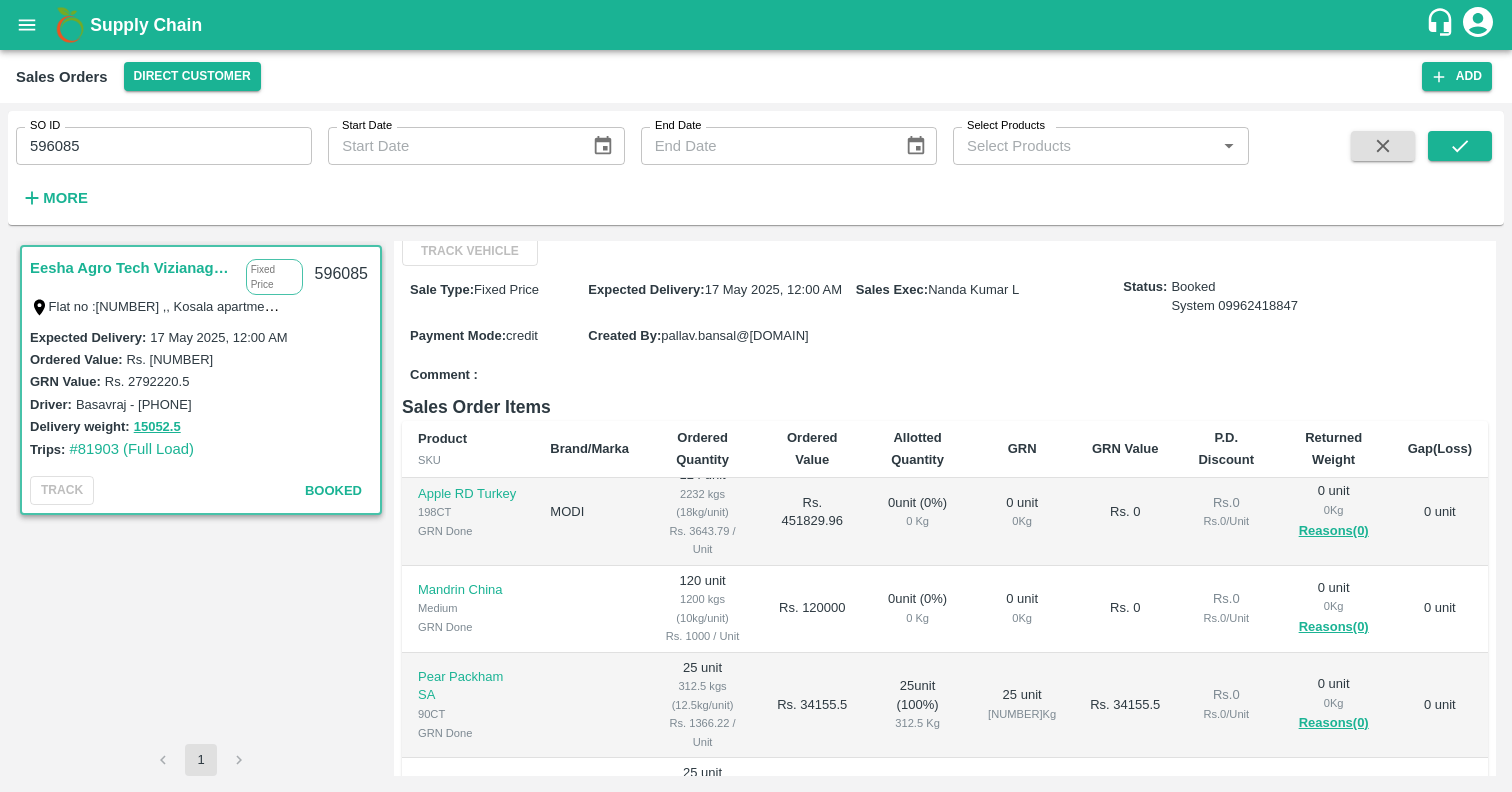 scroll, scrollTop: 456, scrollLeft: 0, axis: vertical 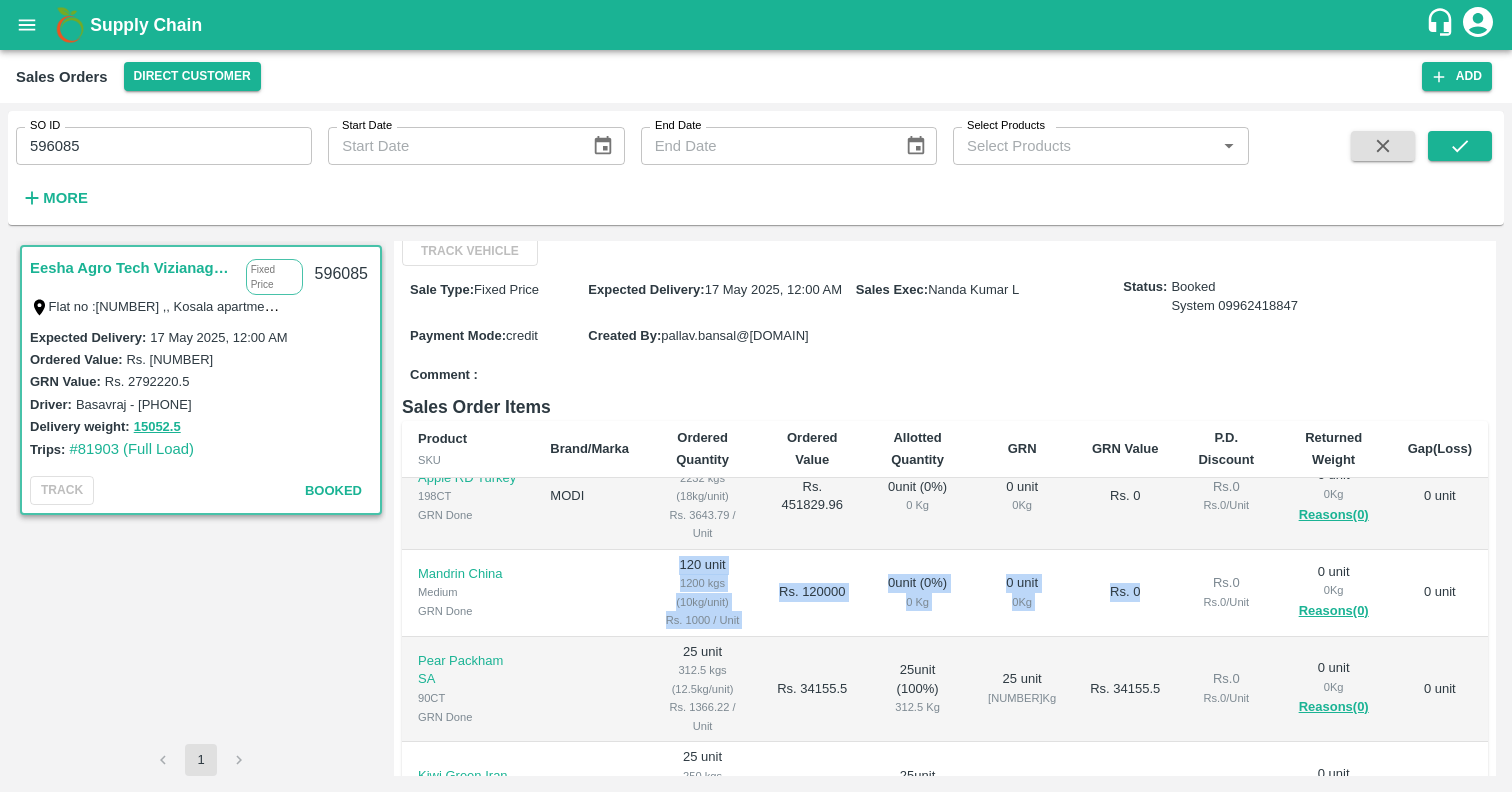 drag, startPoint x: 1162, startPoint y: 597, endPoint x: 1224, endPoint y: 596, distance: 62.008064 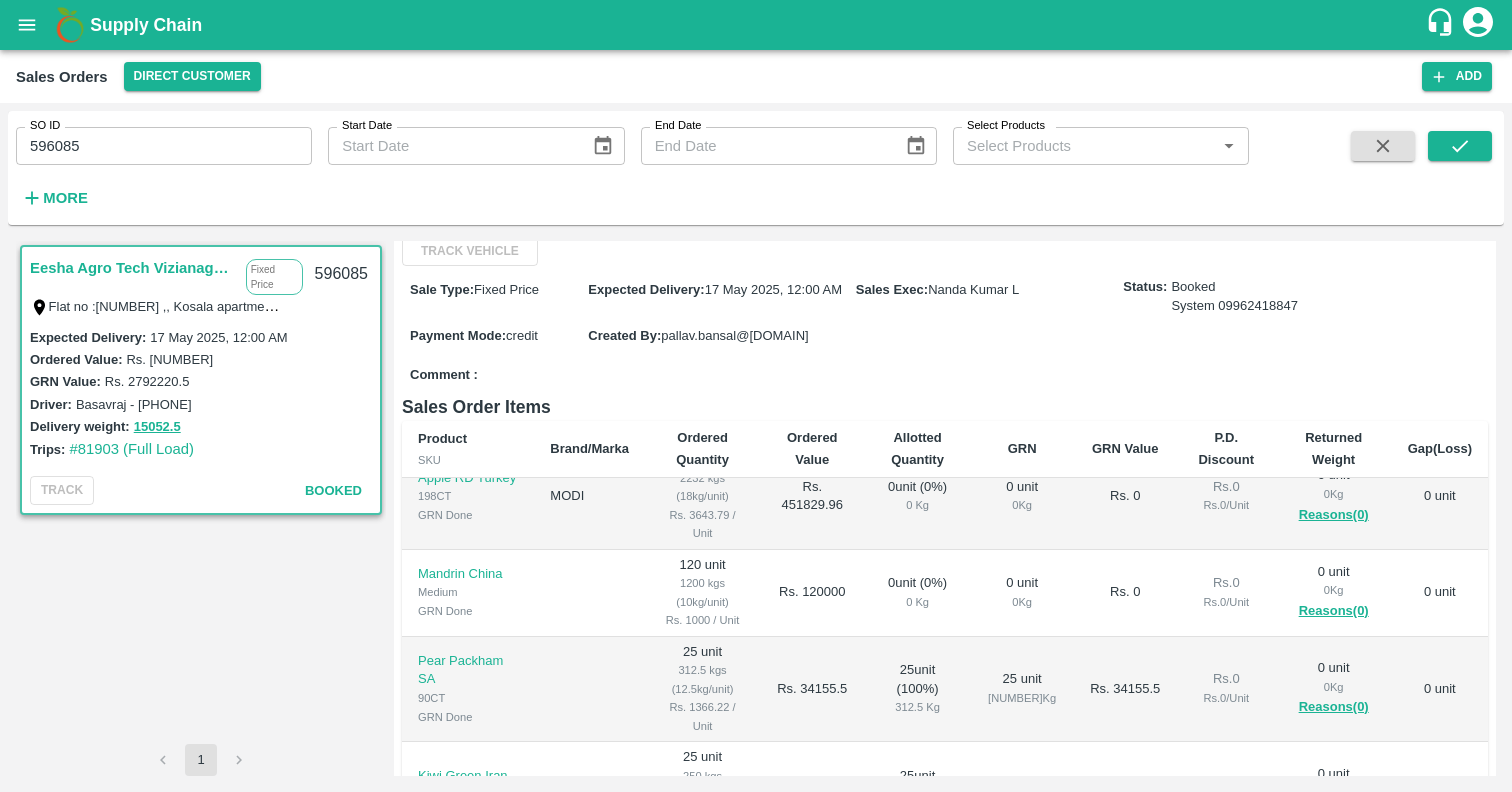 click on "Rs.  0  / Unit" at bounding box center (1226, 602) 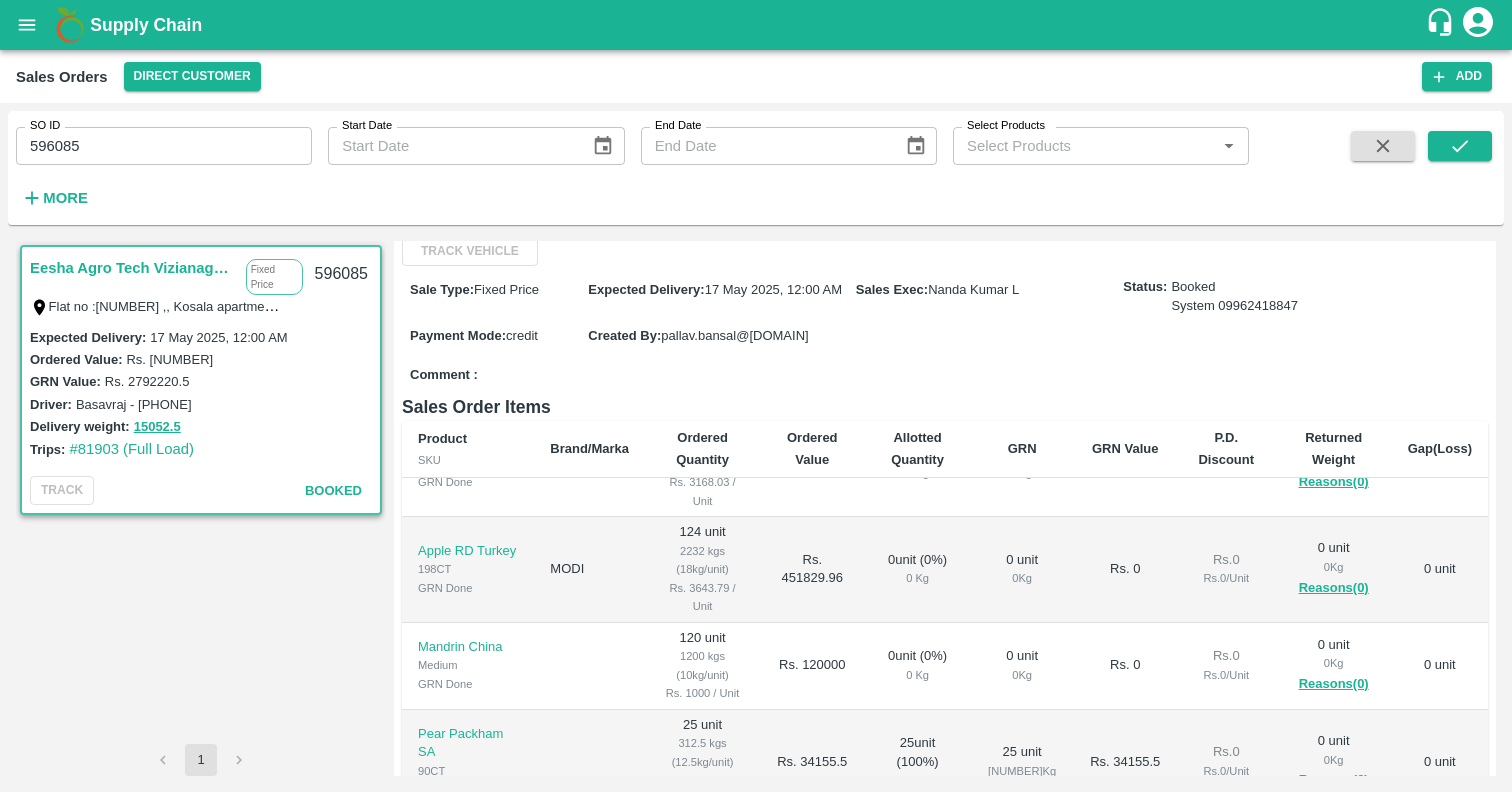 scroll, scrollTop: 385, scrollLeft: 0, axis: vertical 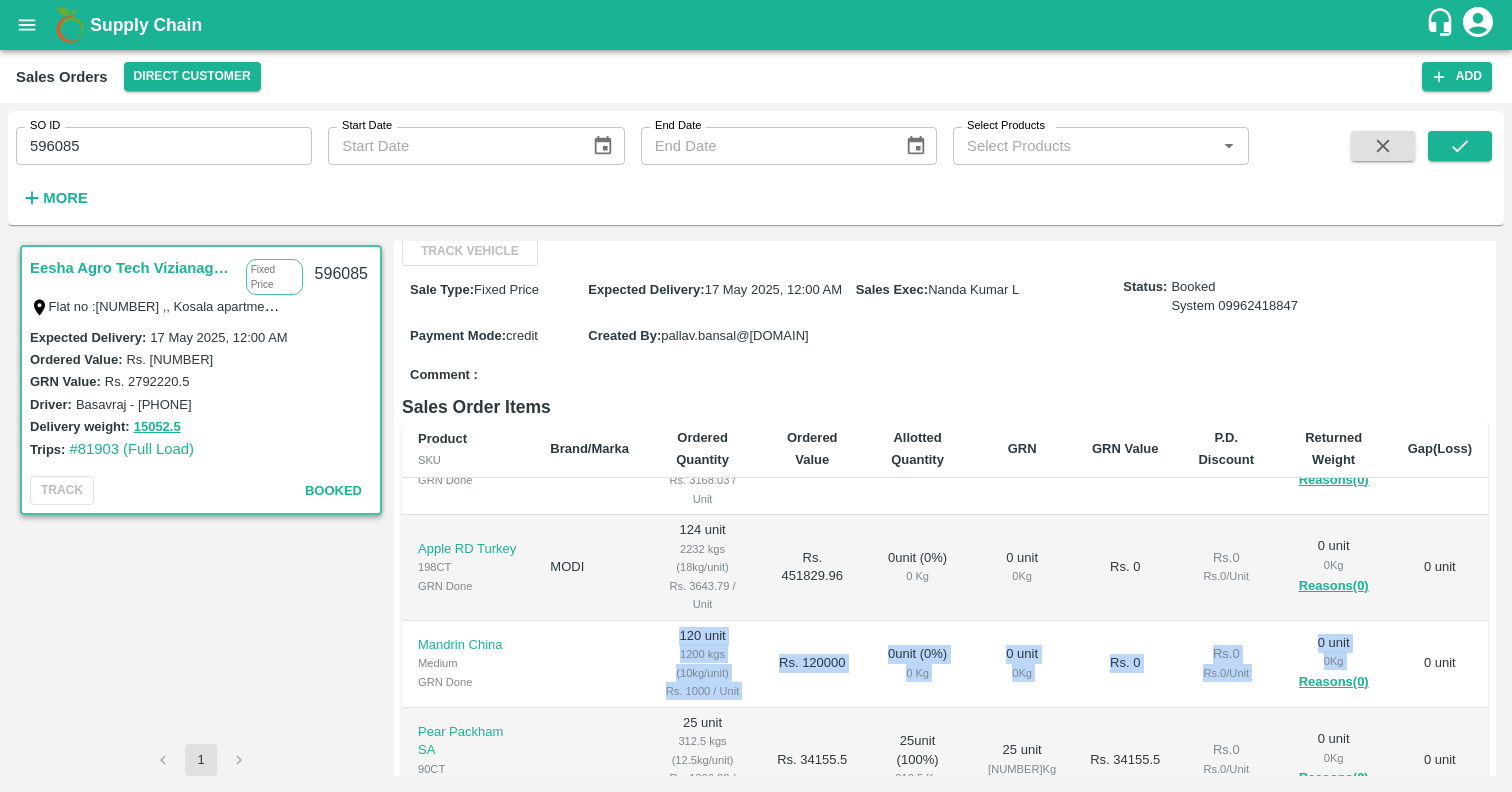 drag, startPoint x: 650, startPoint y: 623, endPoint x: 1403, endPoint y: 671, distance: 754.5283 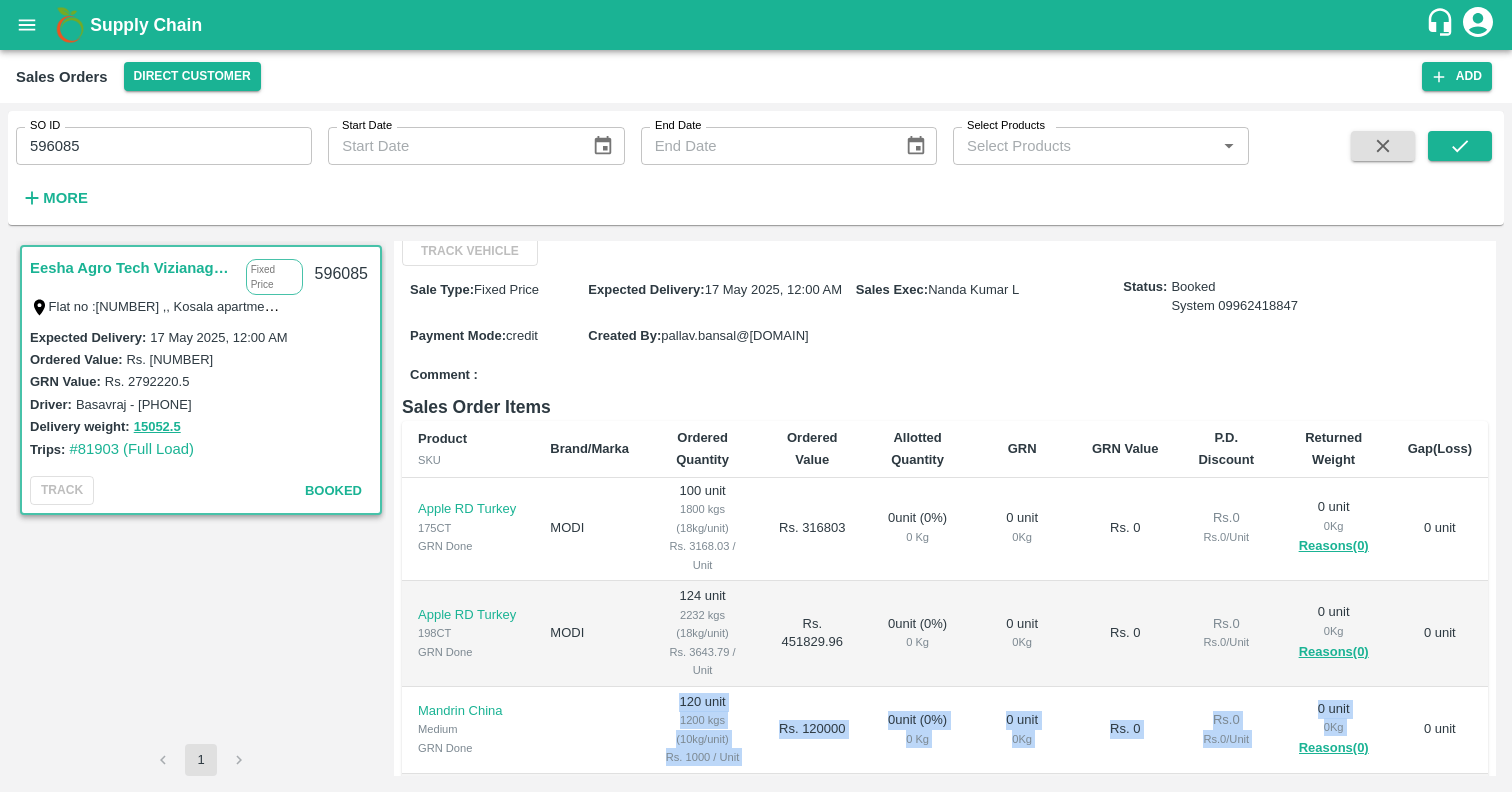 scroll, scrollTop: 339, scrollLeft: 0, axis: vertical 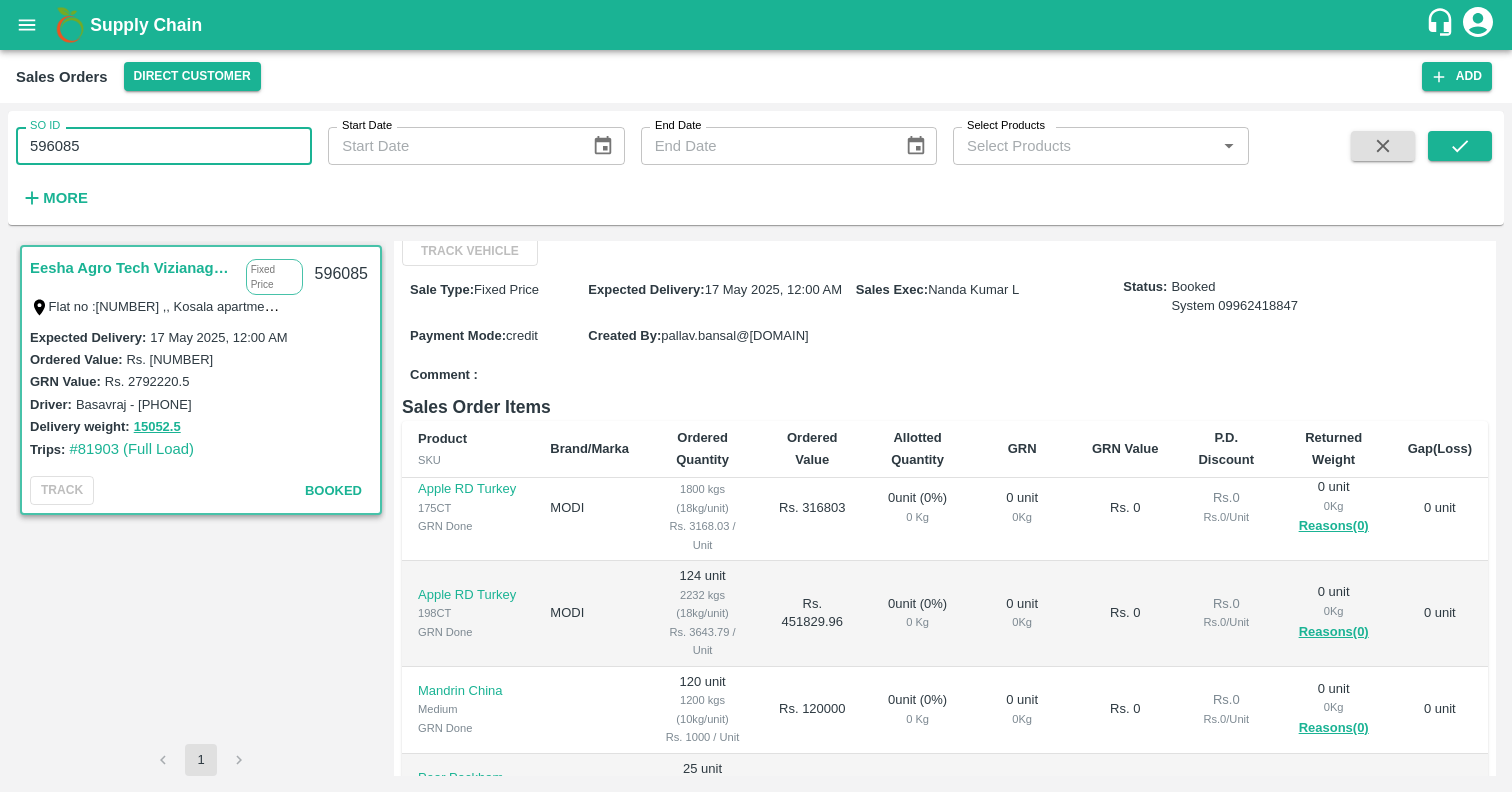 drag, startPoint x: 145, startPoint y: 139, endPoint x: -31, endPoint y: 149, distance: 176.28386 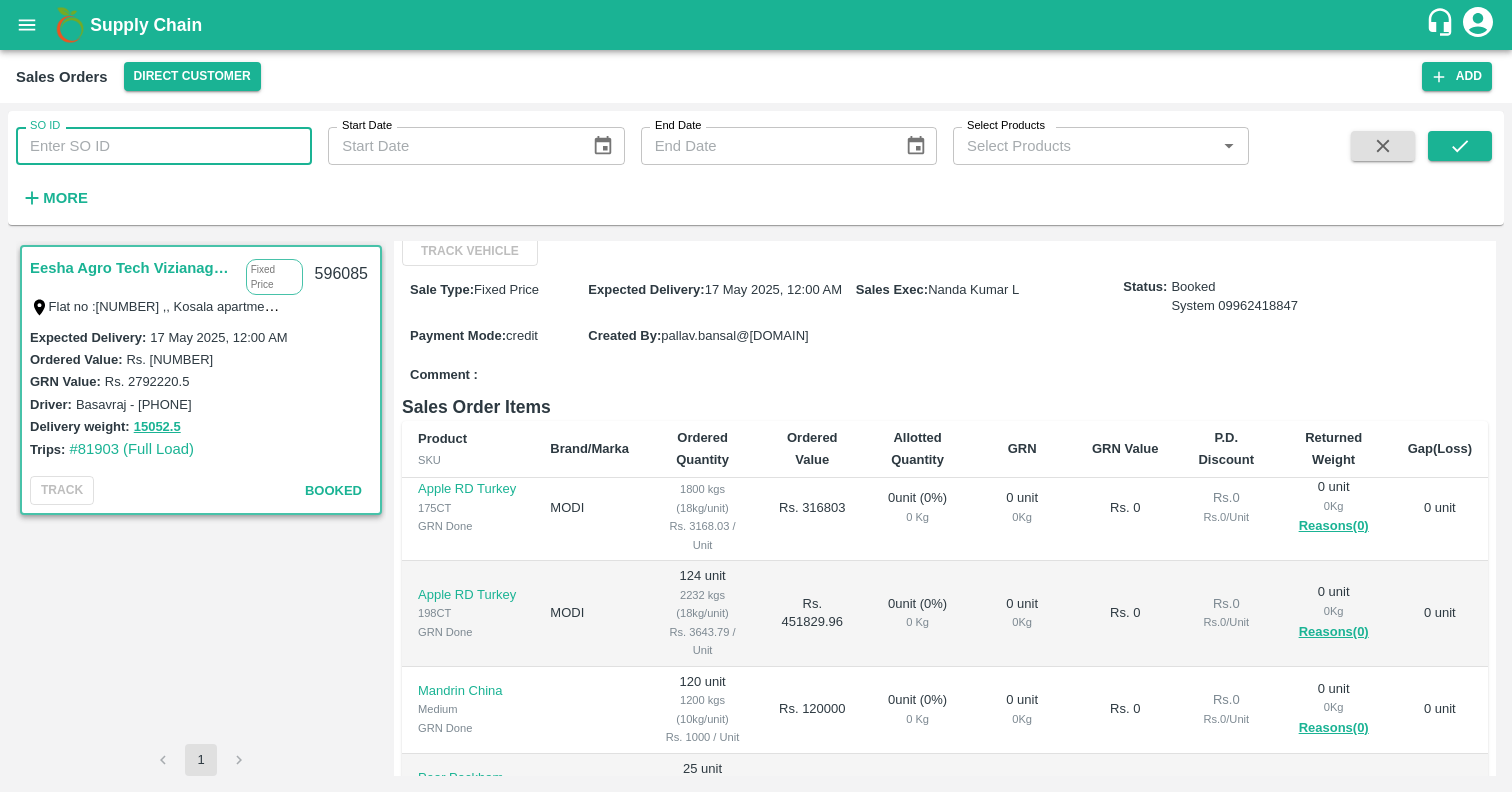 paste 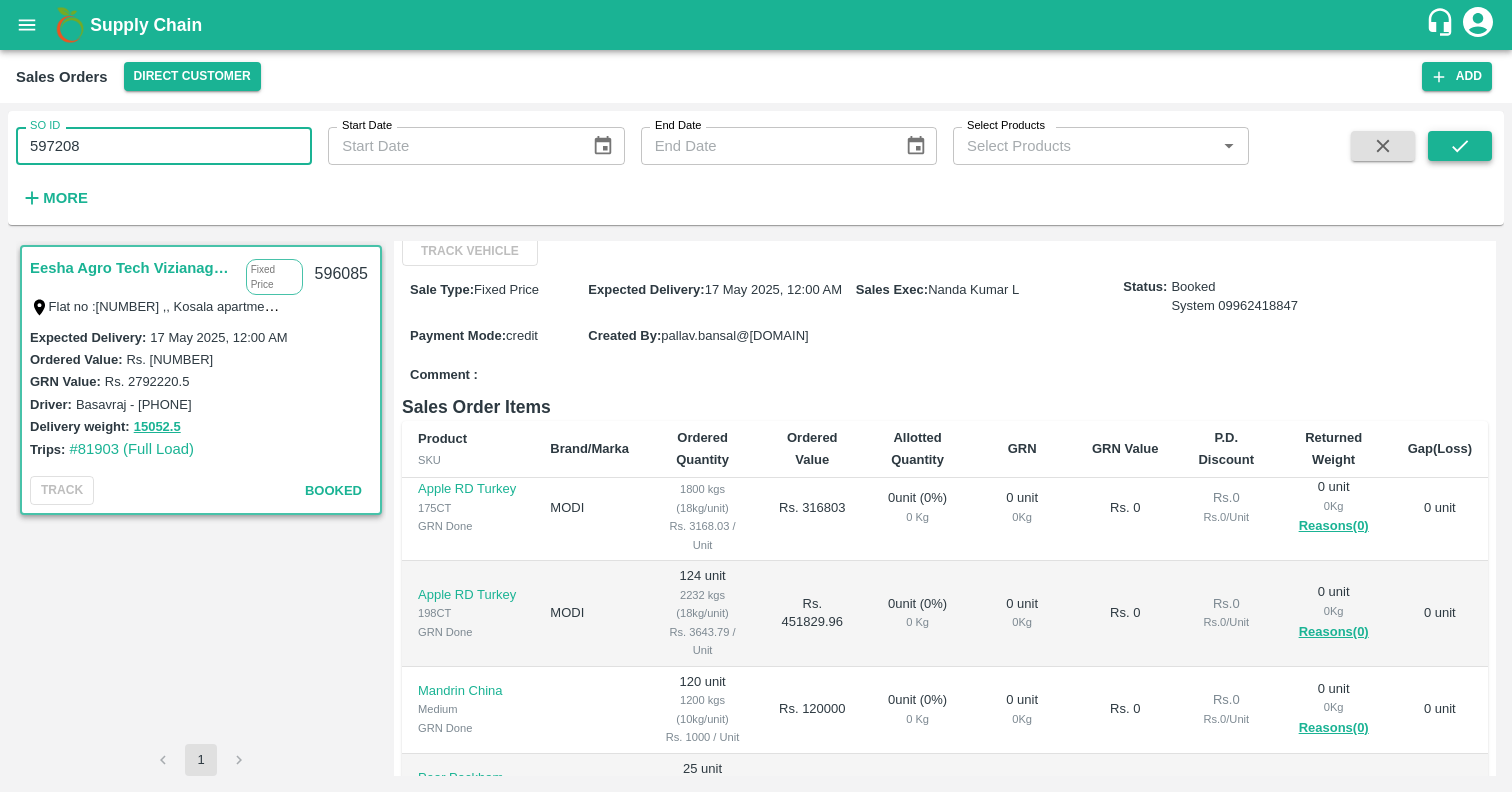 type on "597208" 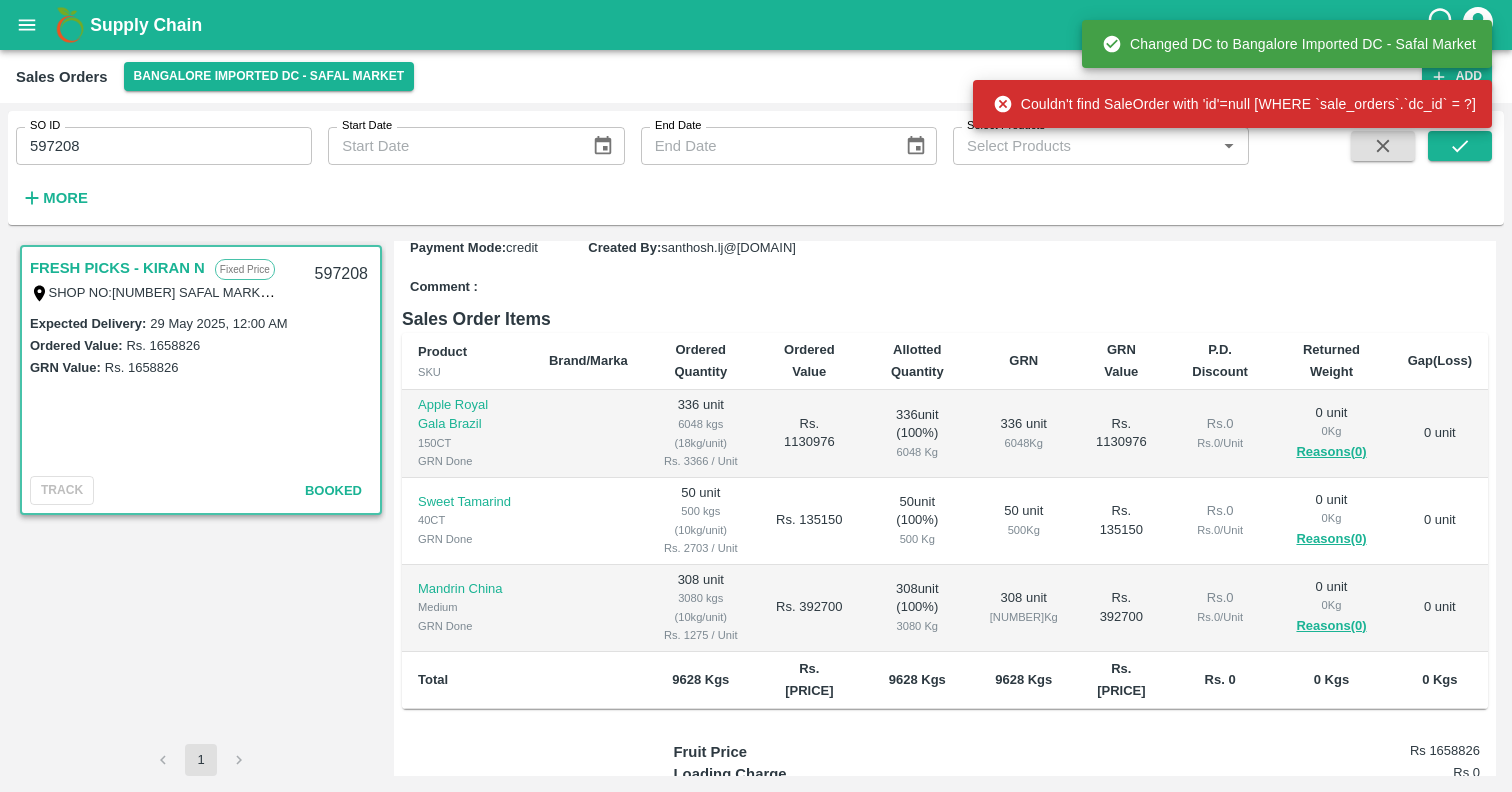 scroll, scrollTop: 253, scrollLeft: 0, axis: vertical 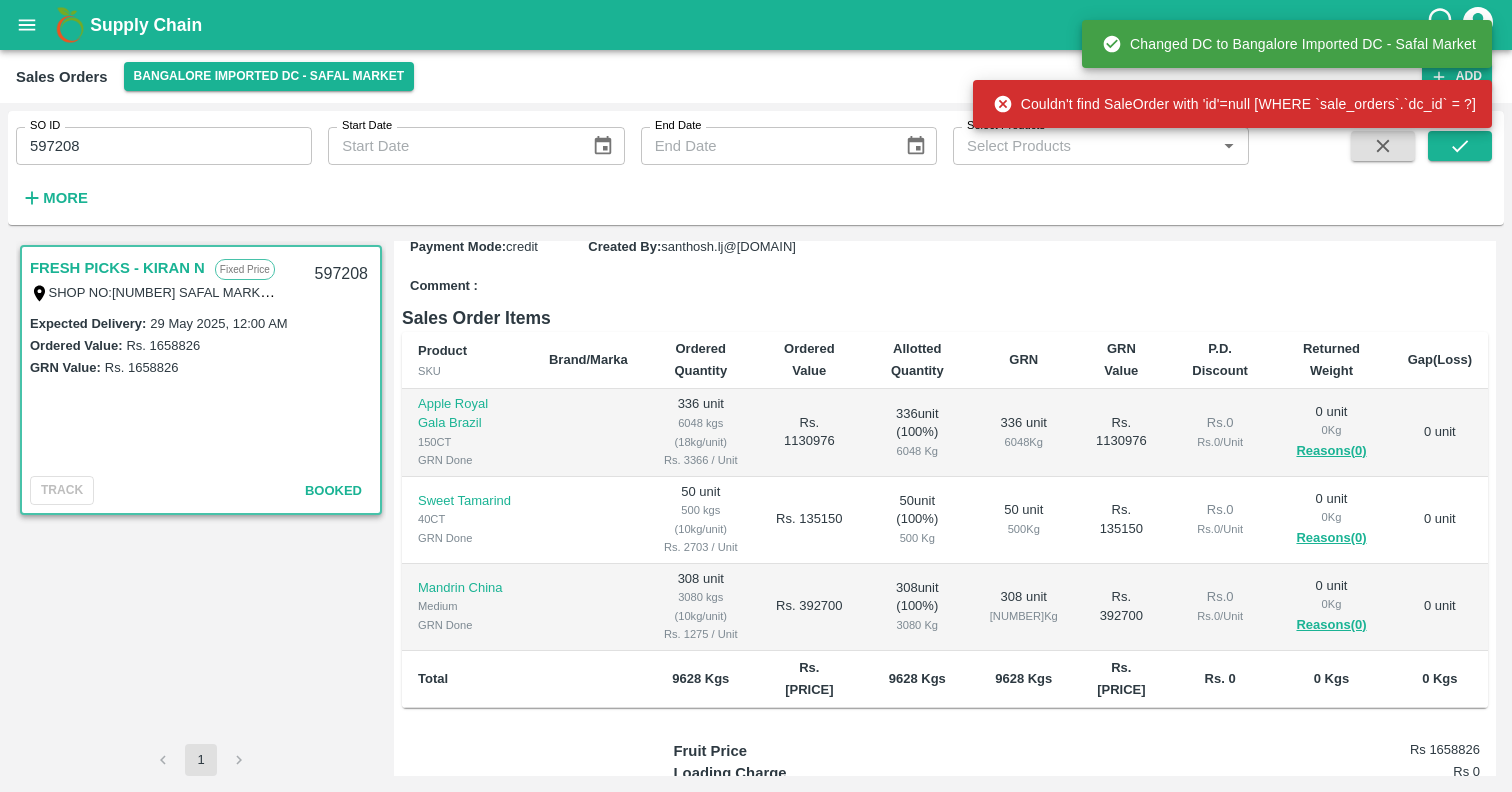 click on "40CT" at bounding box center [467, 519] 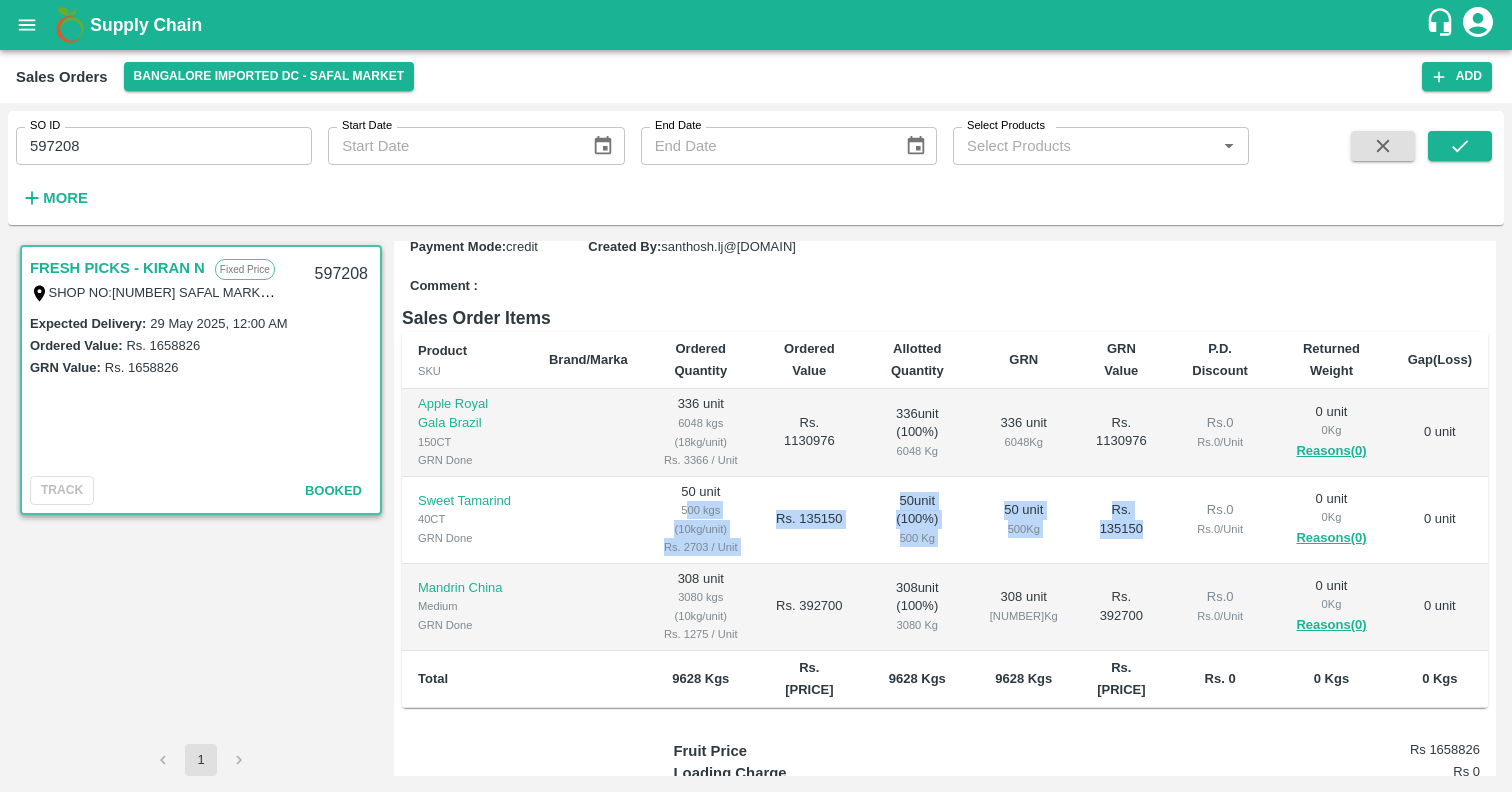 drag, startPoint x: 649, startPoint y: 485, endPoint x: 1078, endPoint y: 533, distance: 431.67697 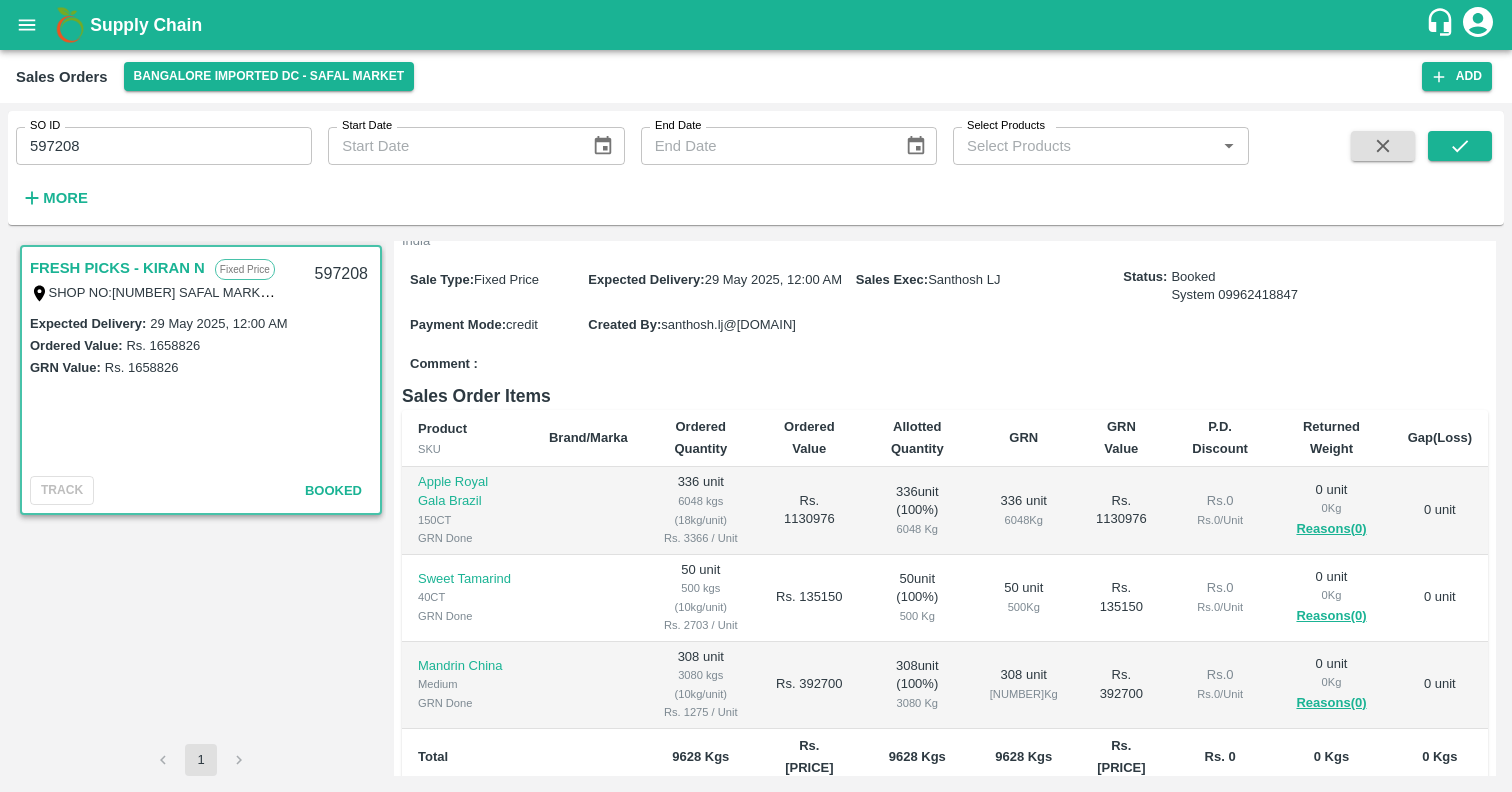 scroll, scrollTop: 0, scrollLeft: 0, axis: both 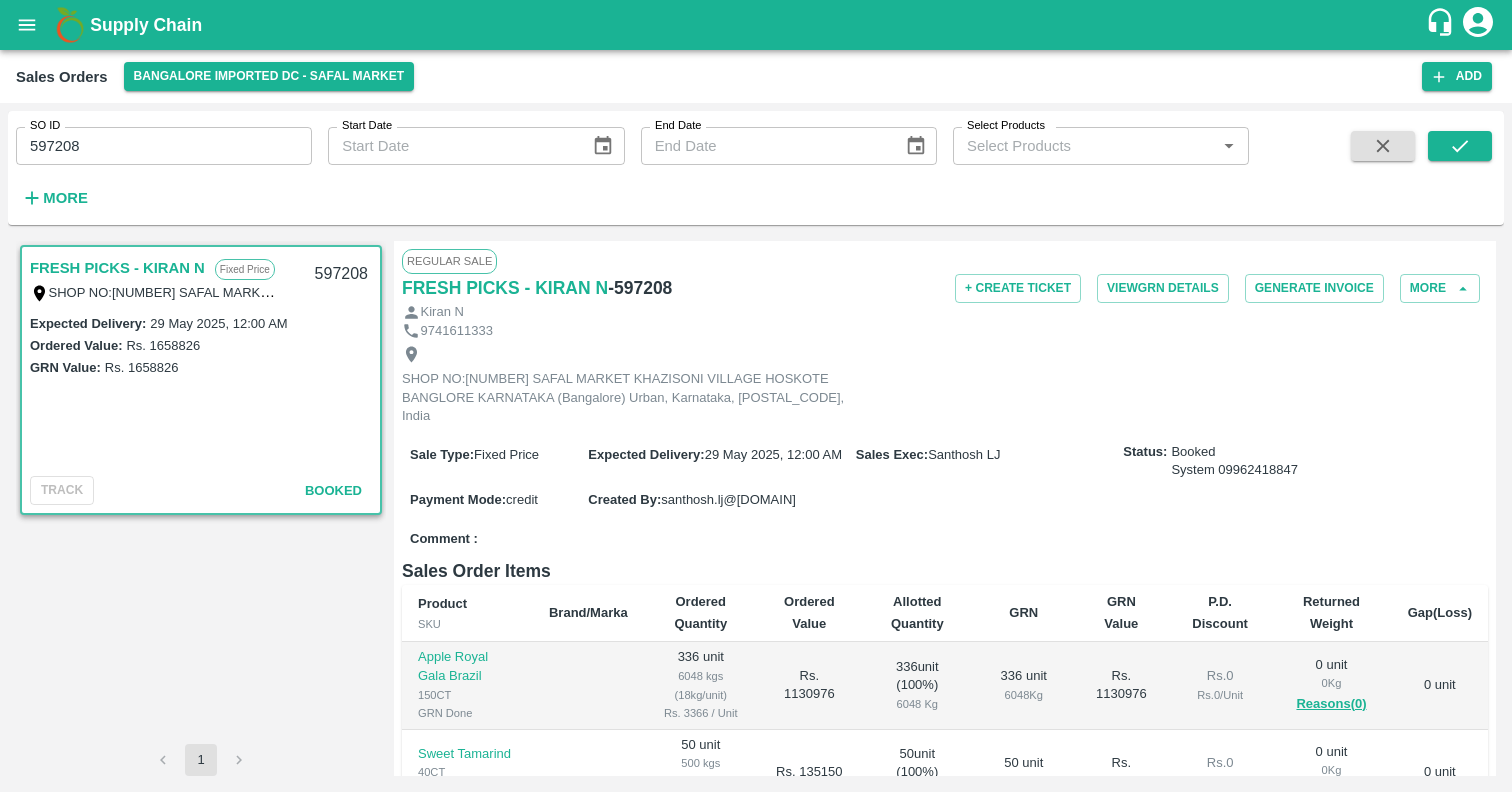 click on "Sales Exec :  Santhosh LJ" at bounding box center [990, 454] 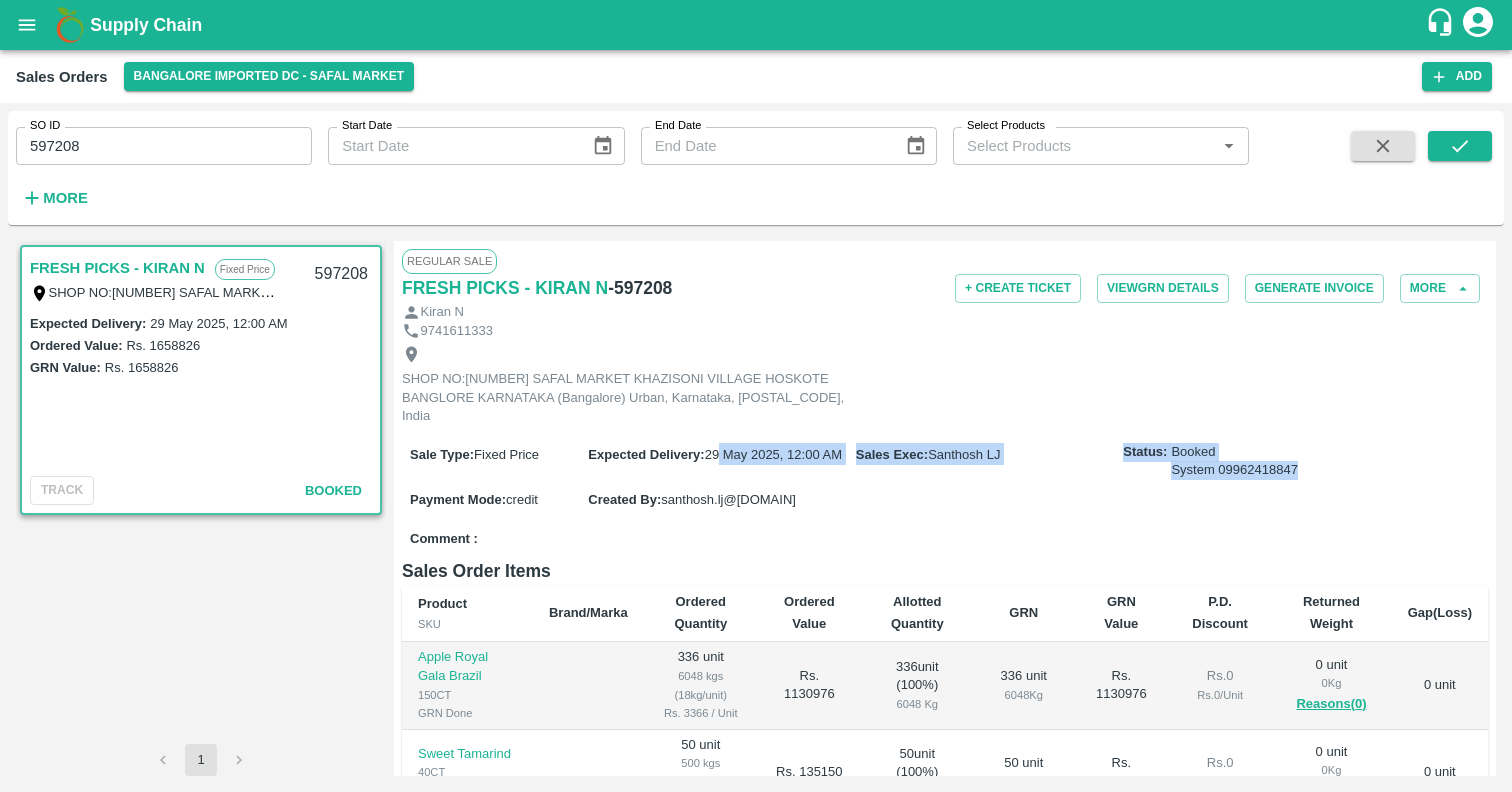 drag, startPoint x: 724, startPoint y: 433, endPoint x: 1342, endPoint y: 447, distance: 618.15857 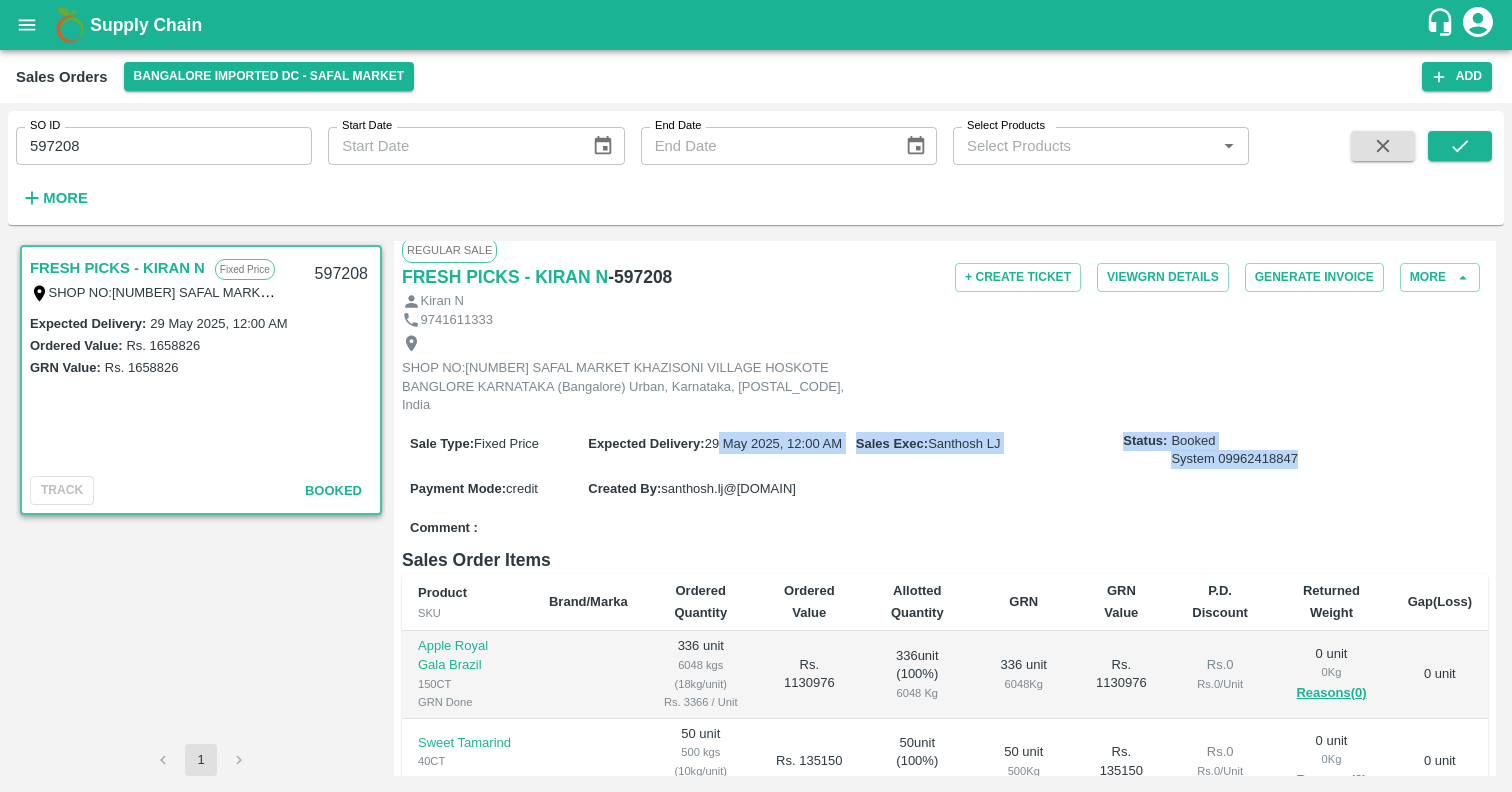 scroll, scrollTop: 0, scrollLeft: 0, axis: both 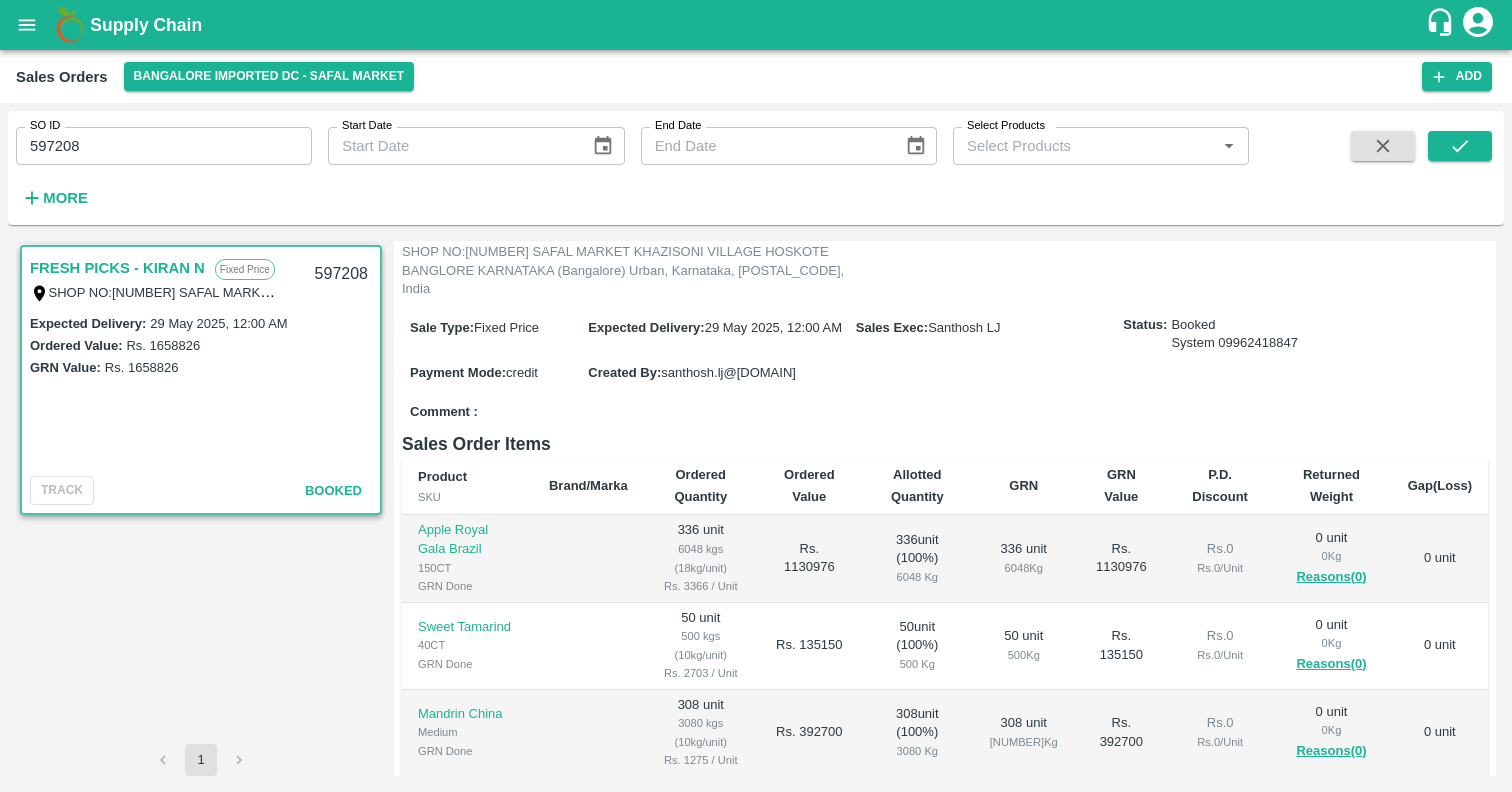 click on "Comment :" at bounding box center (945, 412) 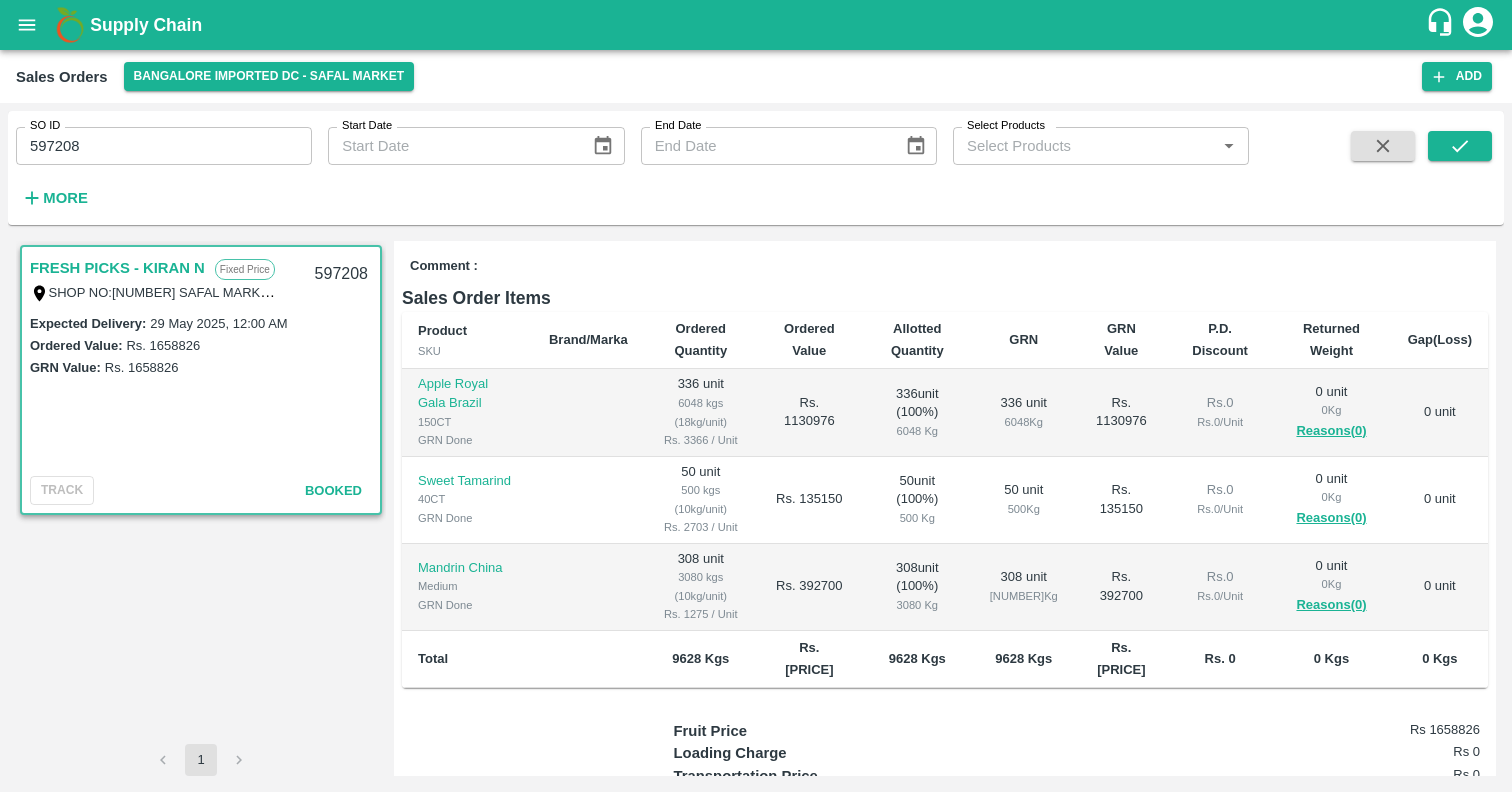 scroll, scrollTop: 285, scrollLeft: 0, axis: vertical 